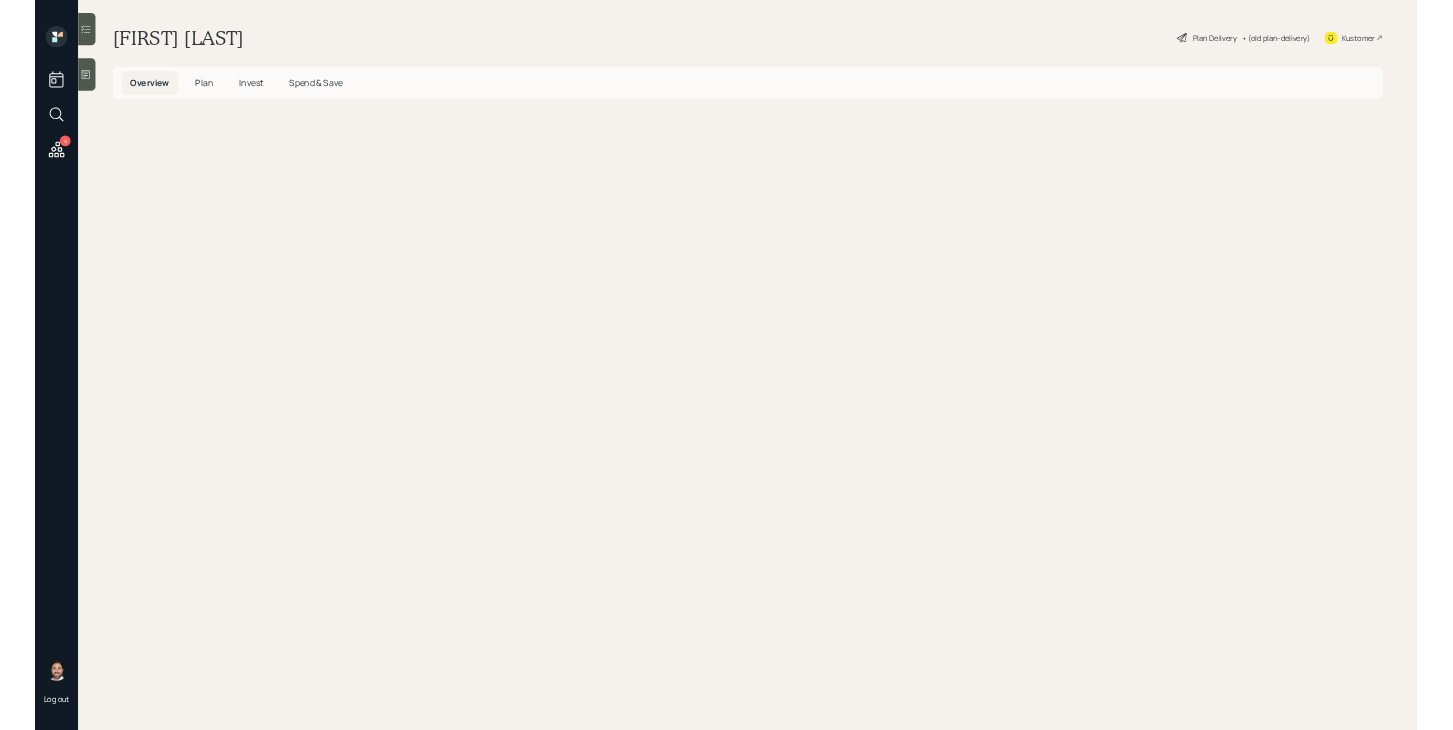 scroll, scrollTop: 0, scrollLeft: 0, axis: both 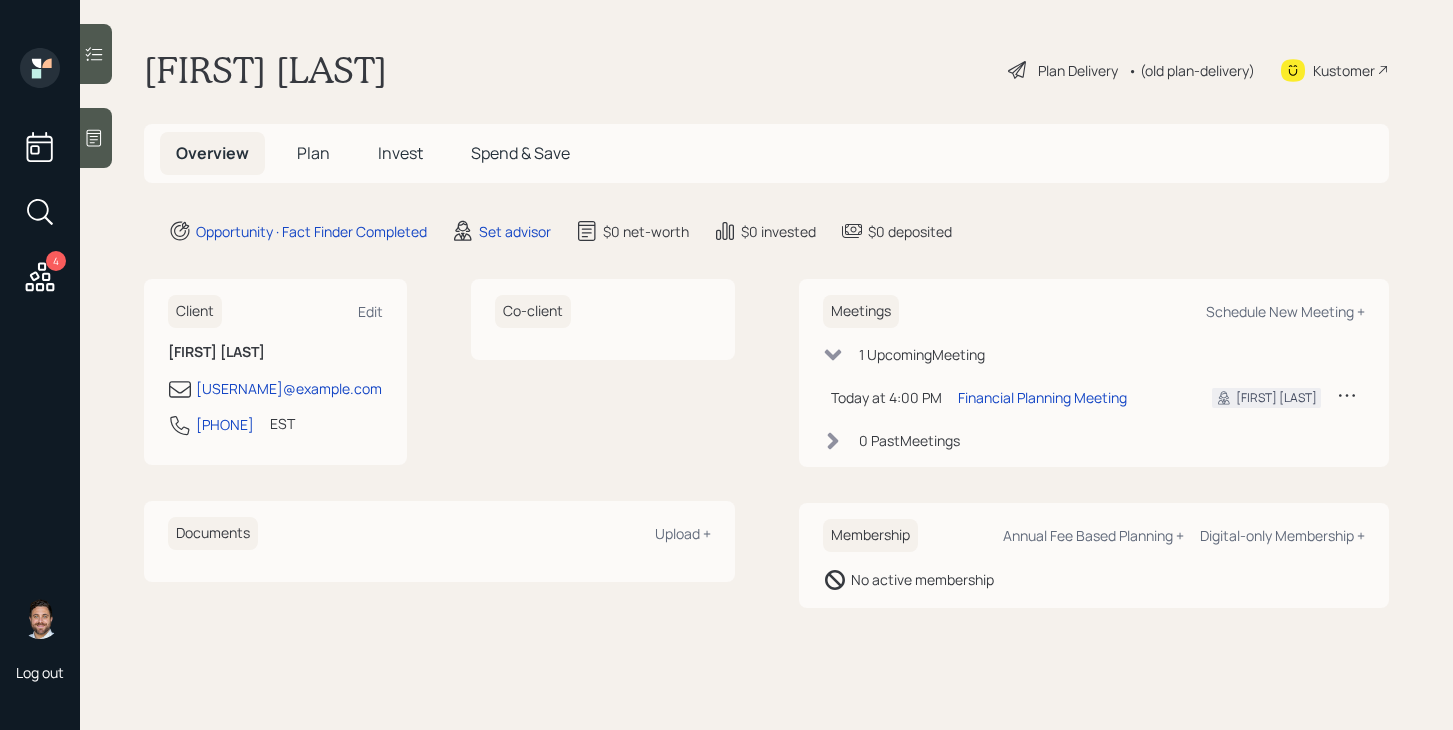 click on "Plan" at bounding box center (313, 153) 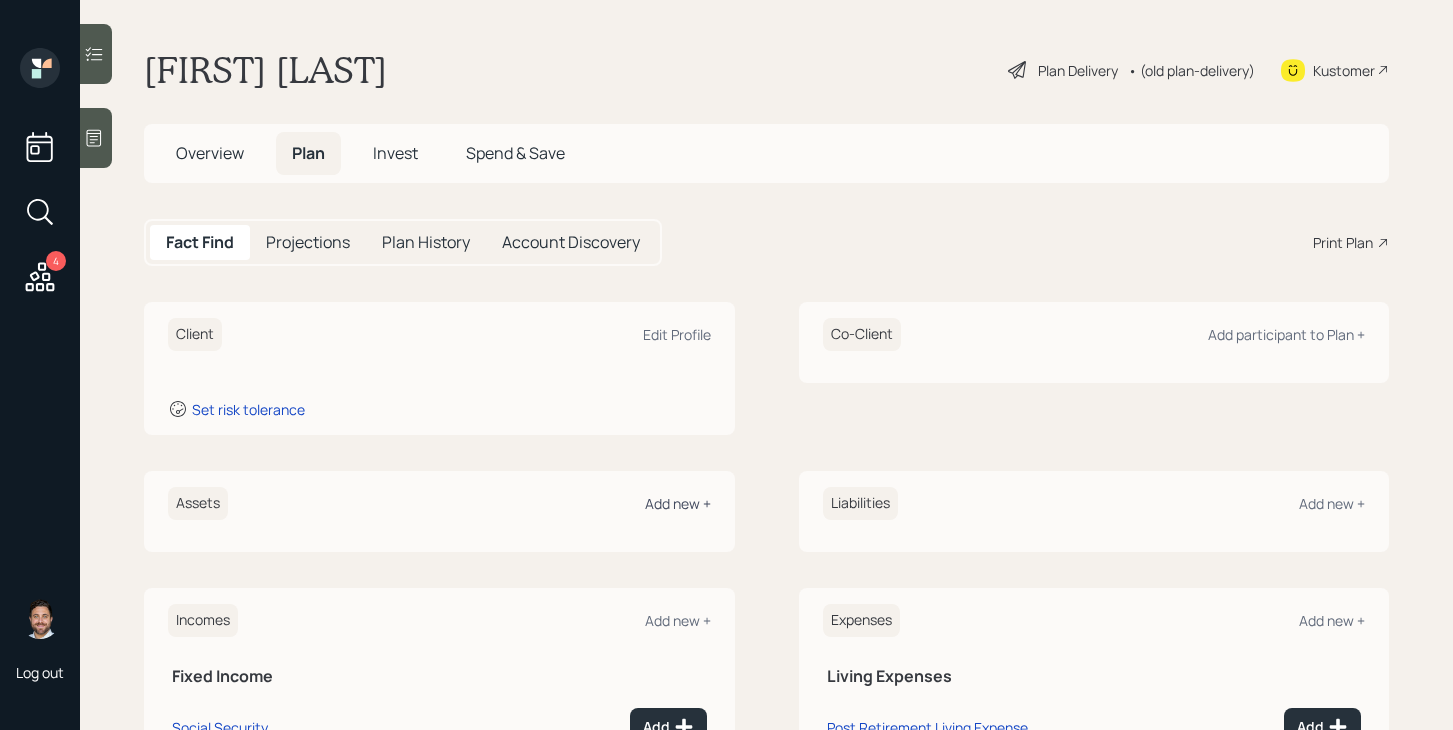 click on "Add new +" at bounding box center [678, 503] 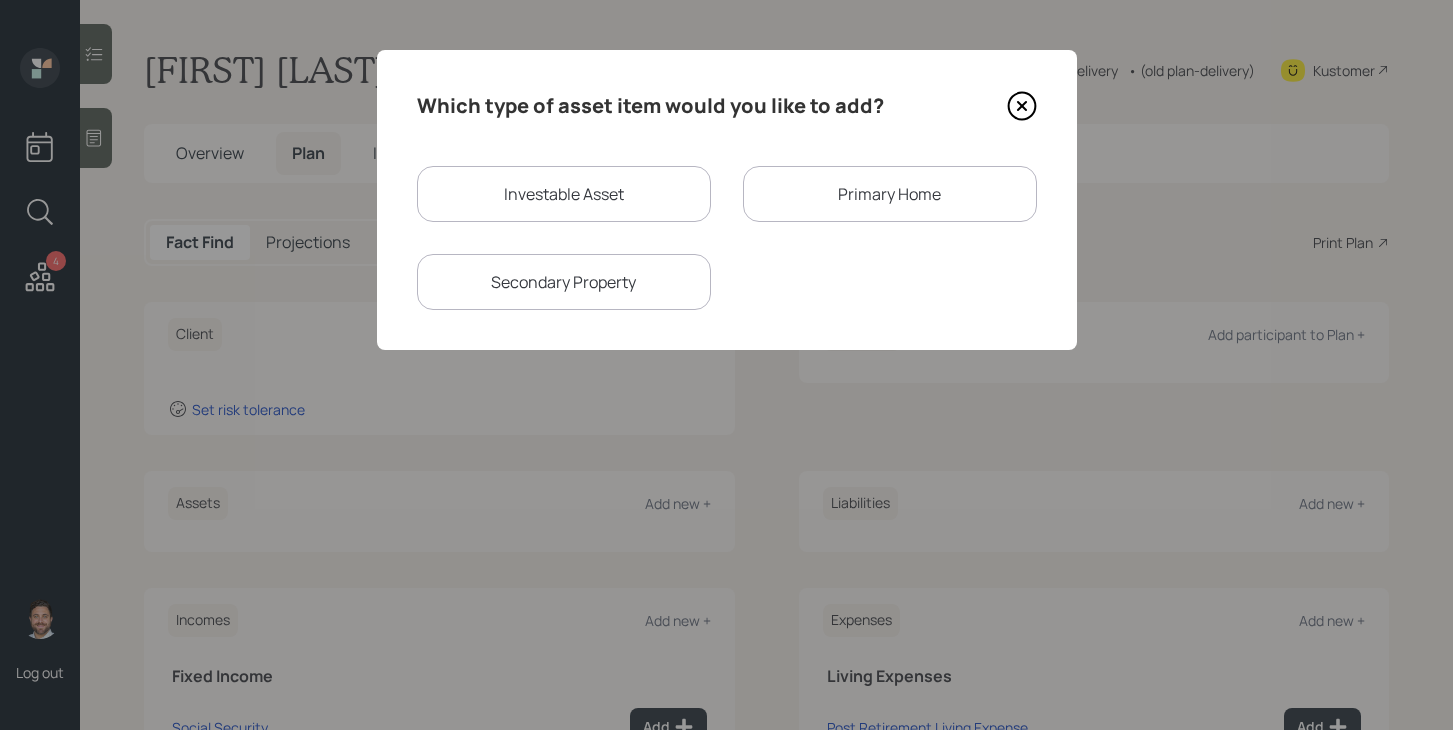 click on "Investable Asset" at bounding box center [564, 194] 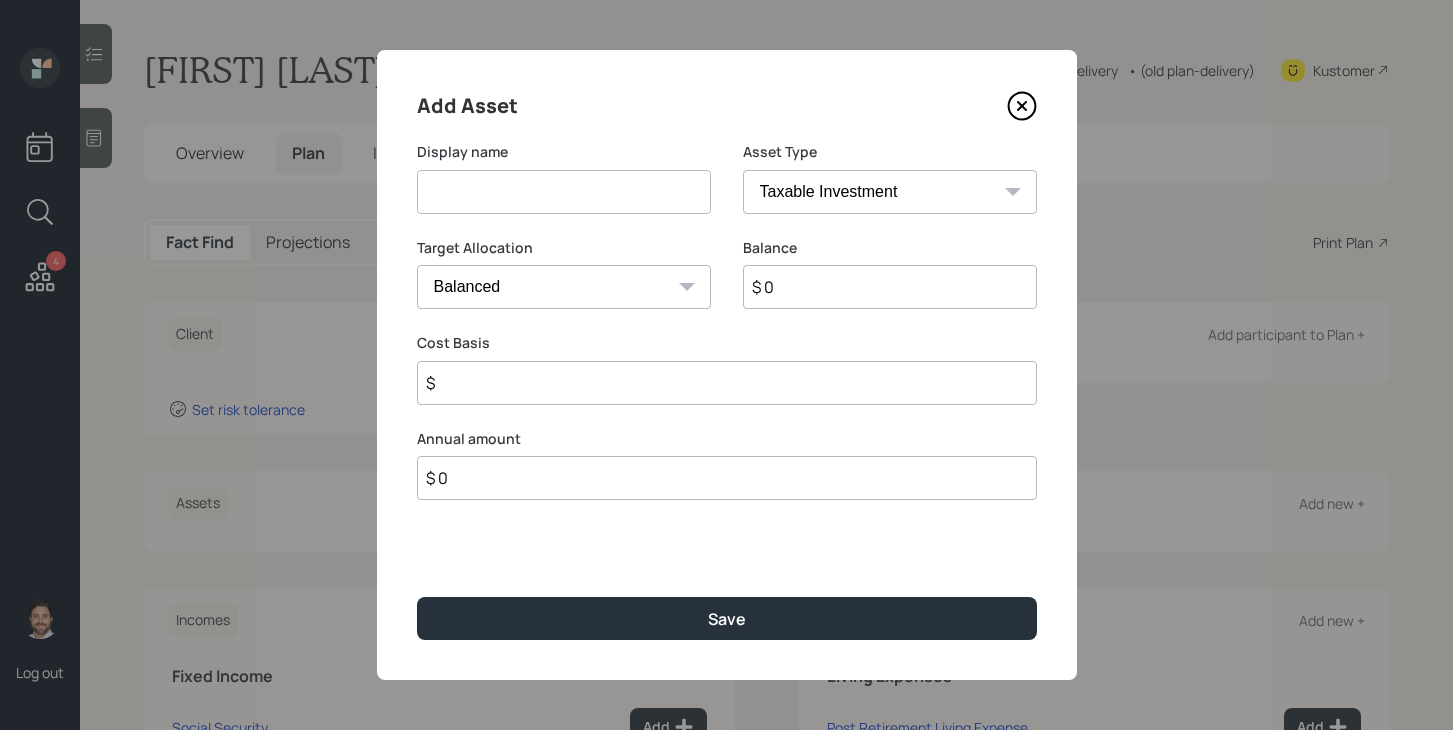 click at bounding box center [564, 192] 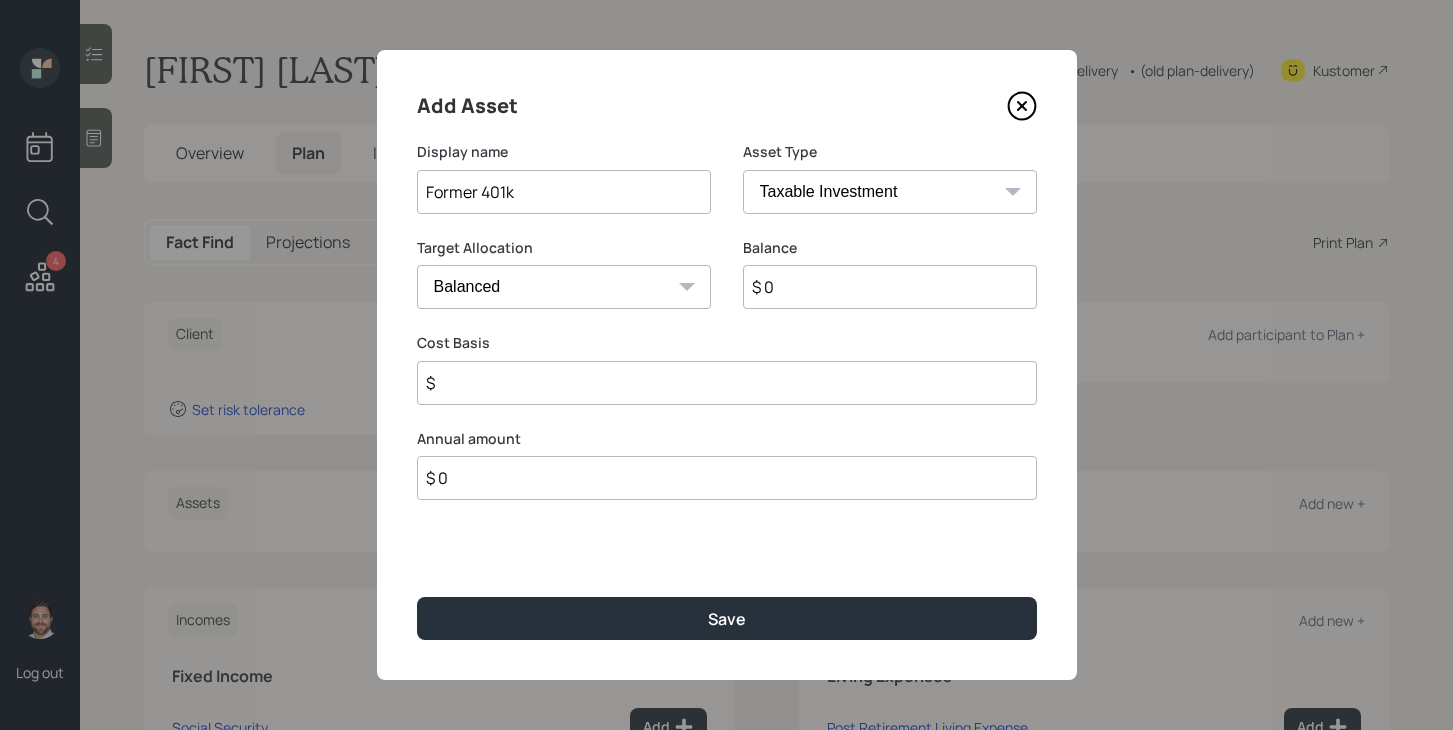 type on "Former 401k" 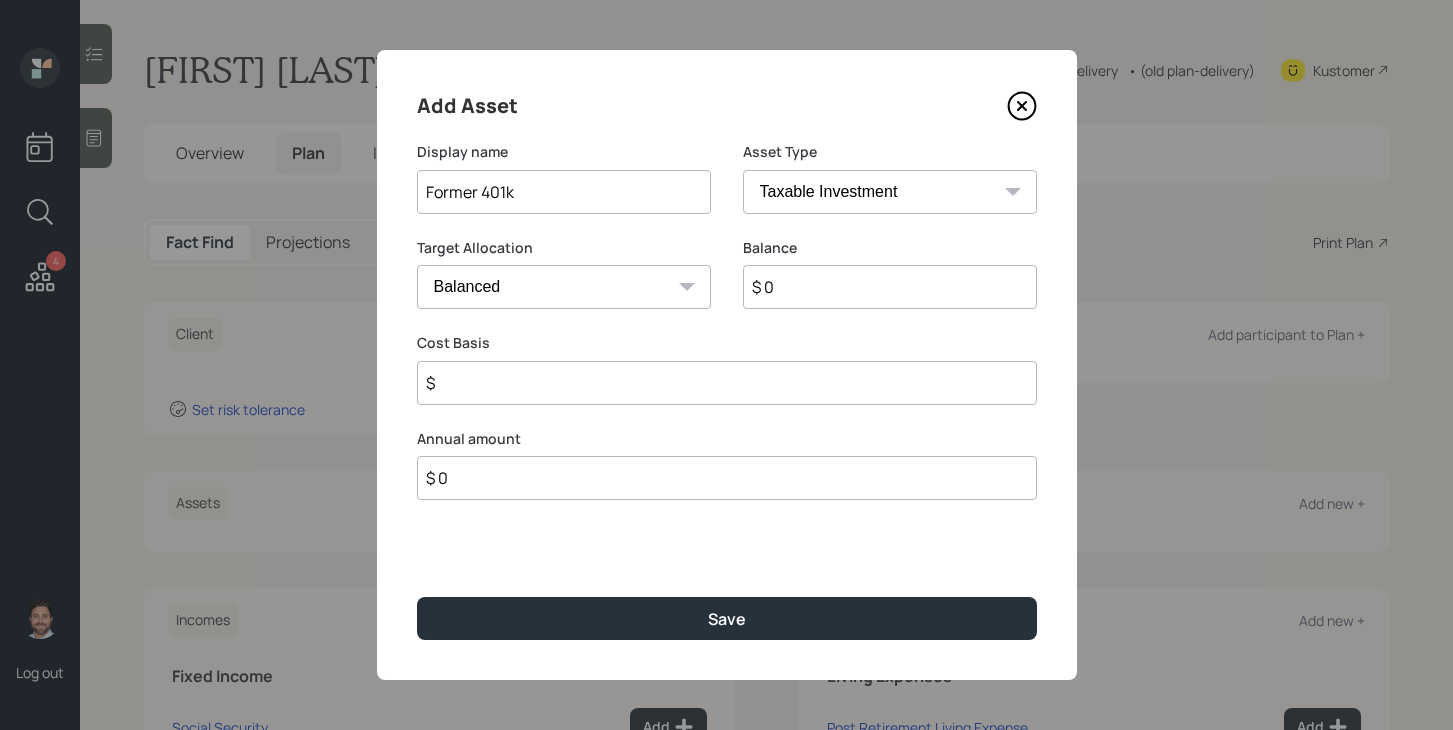click on "SEP IRA IRA Roth IRA 401(k) Roth 401(k) 403(b) Roth 403(b) 457(b) Roth 457(b) Health Savings Account 529 Taxable Investment Checking / Savings Emergency Fund" at bounding box center [890, 192] 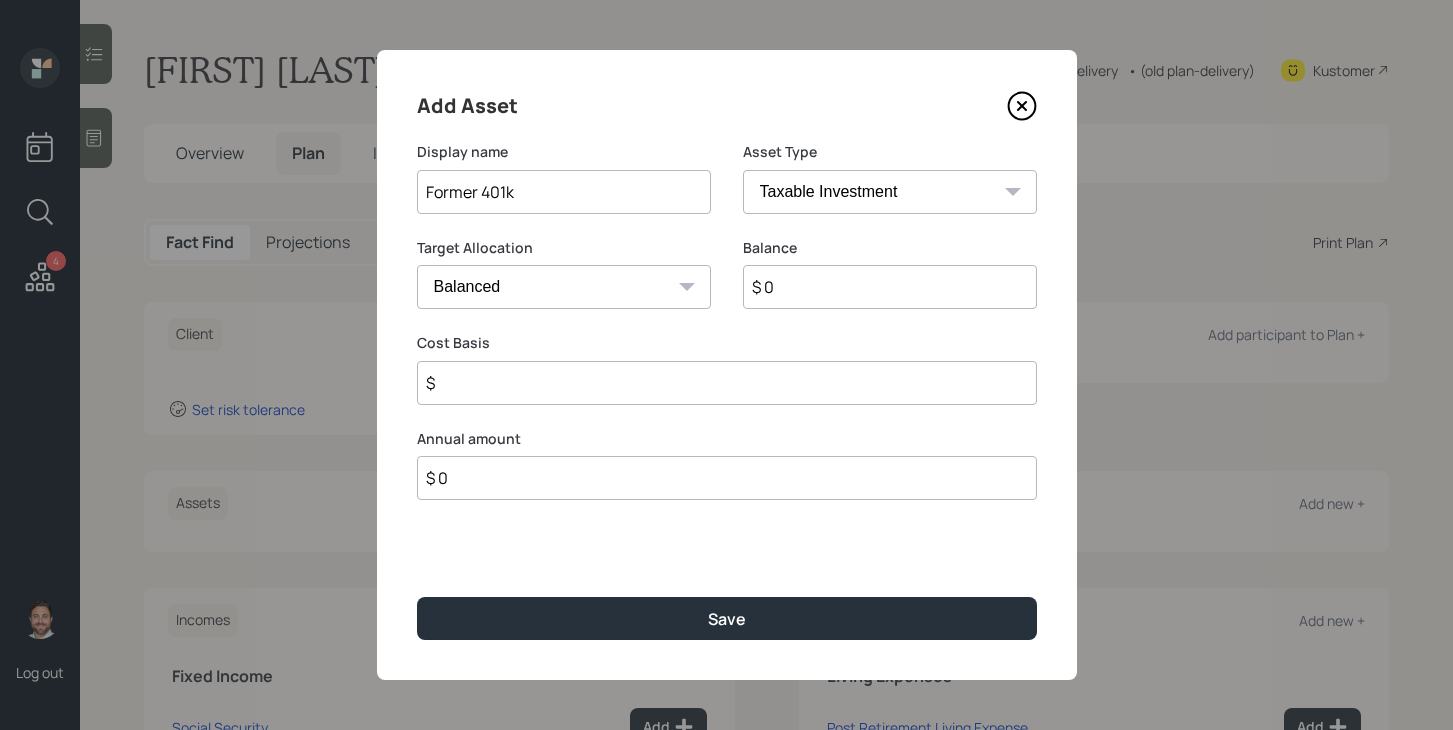 select on "company_sponsored" 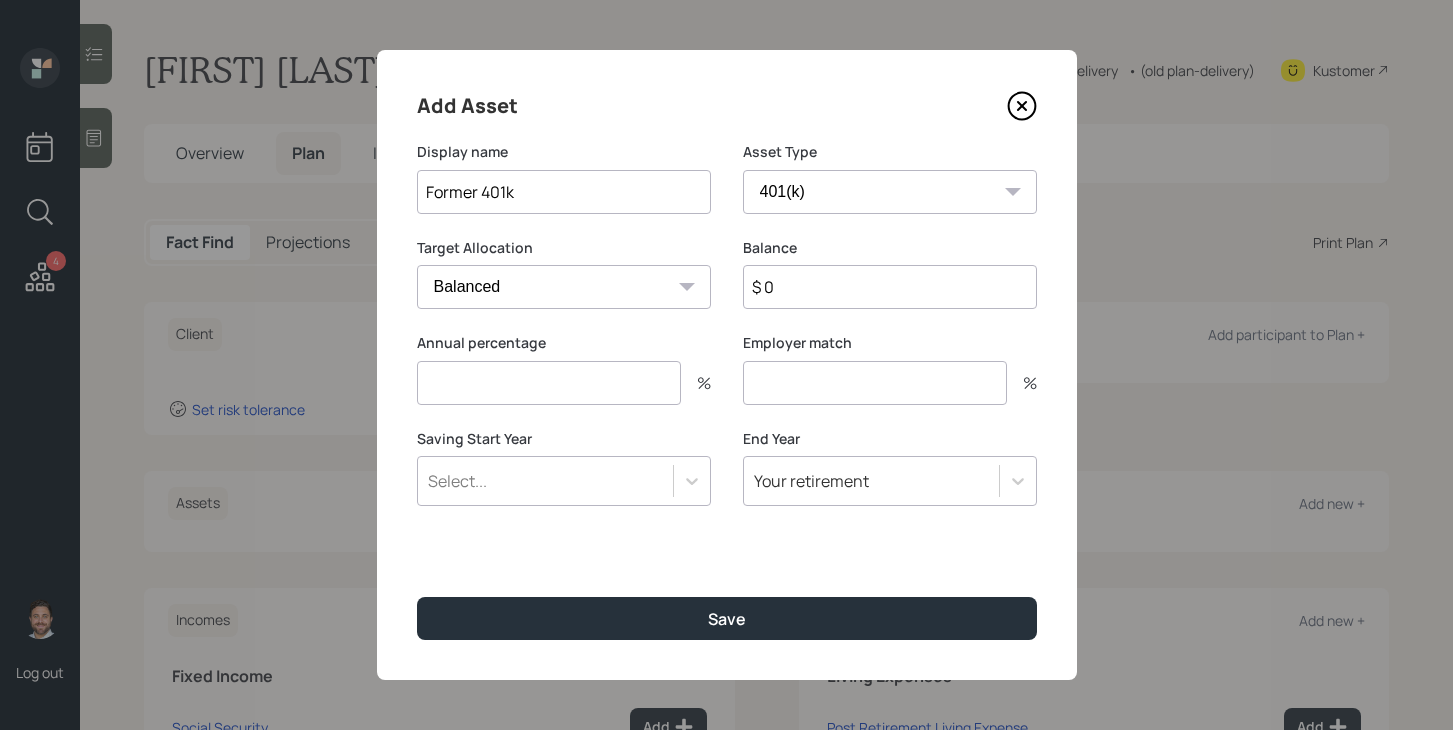 click at bounding box center [549, 383] 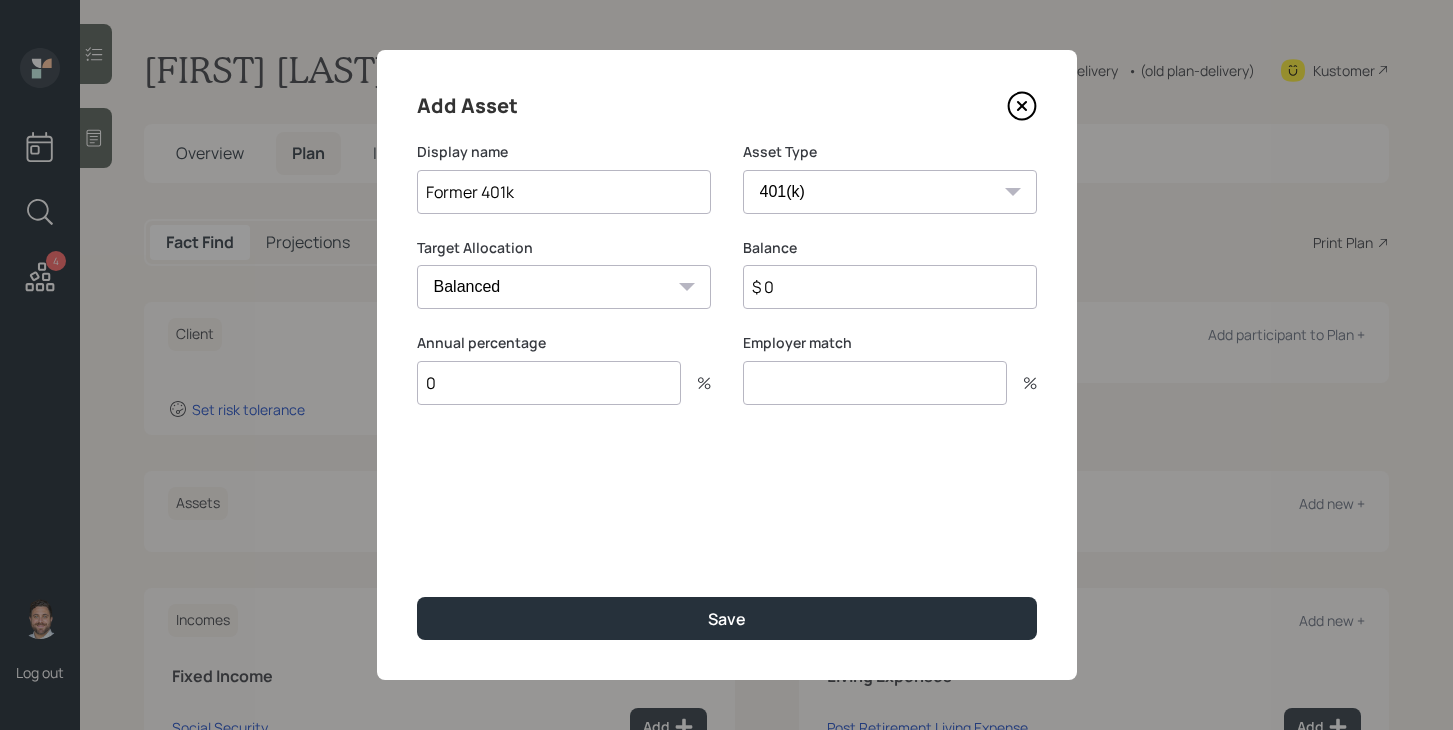 type on "0" 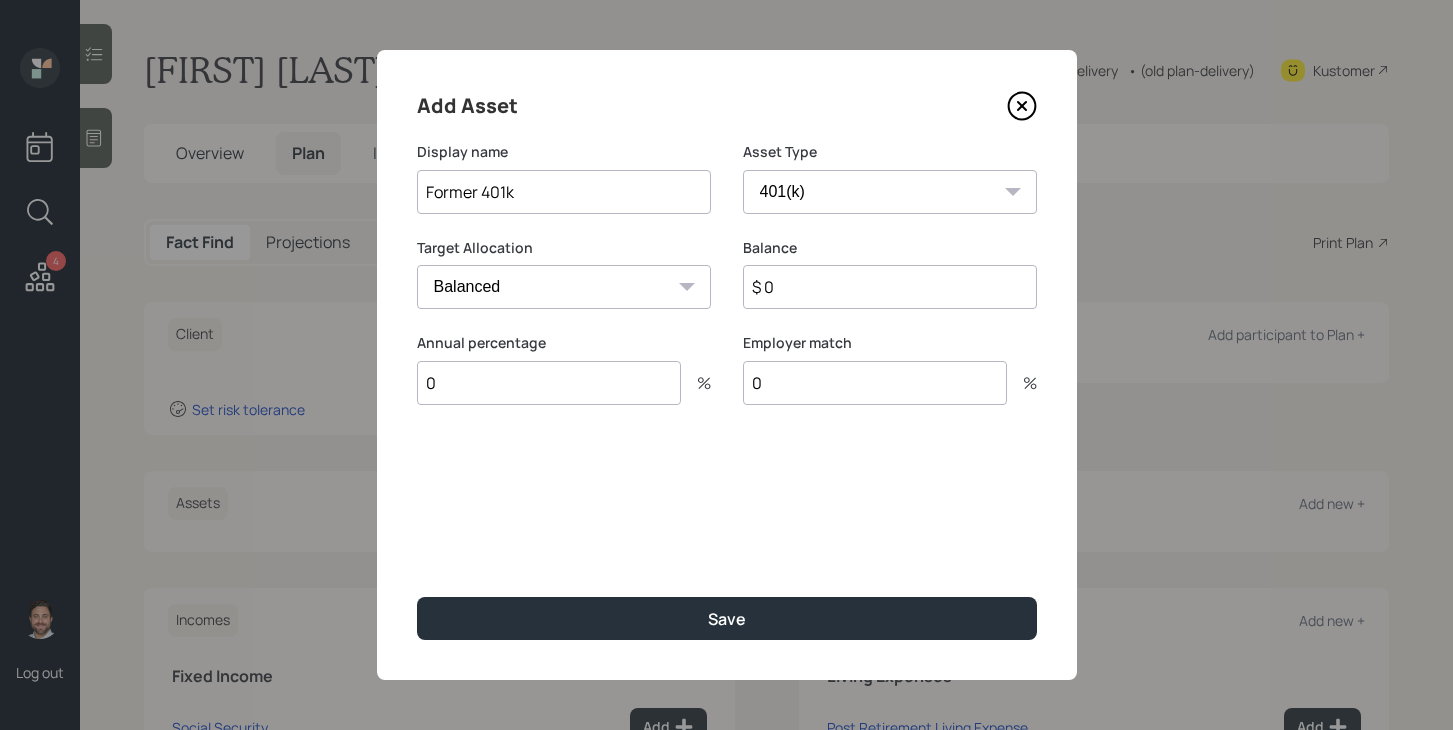 type on "0" 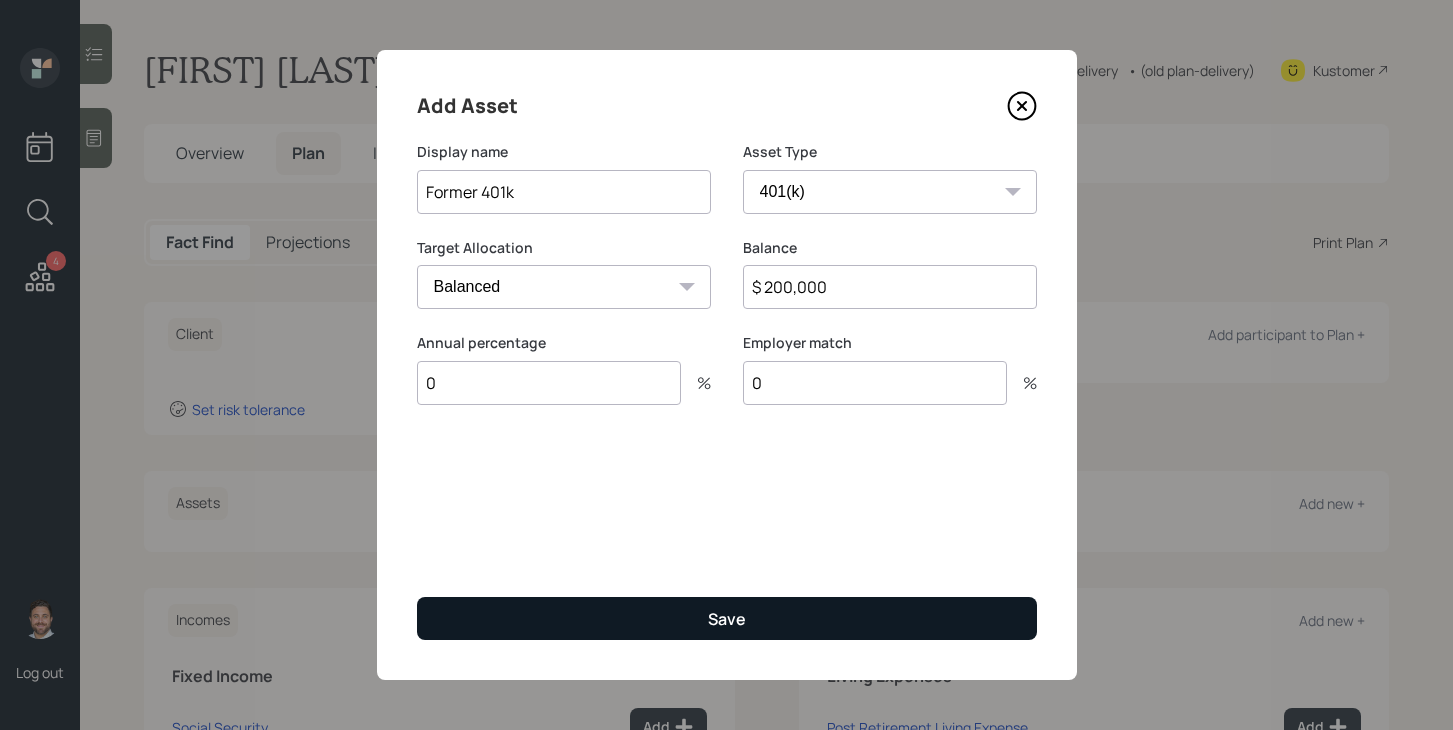 type on "$ 200,000" 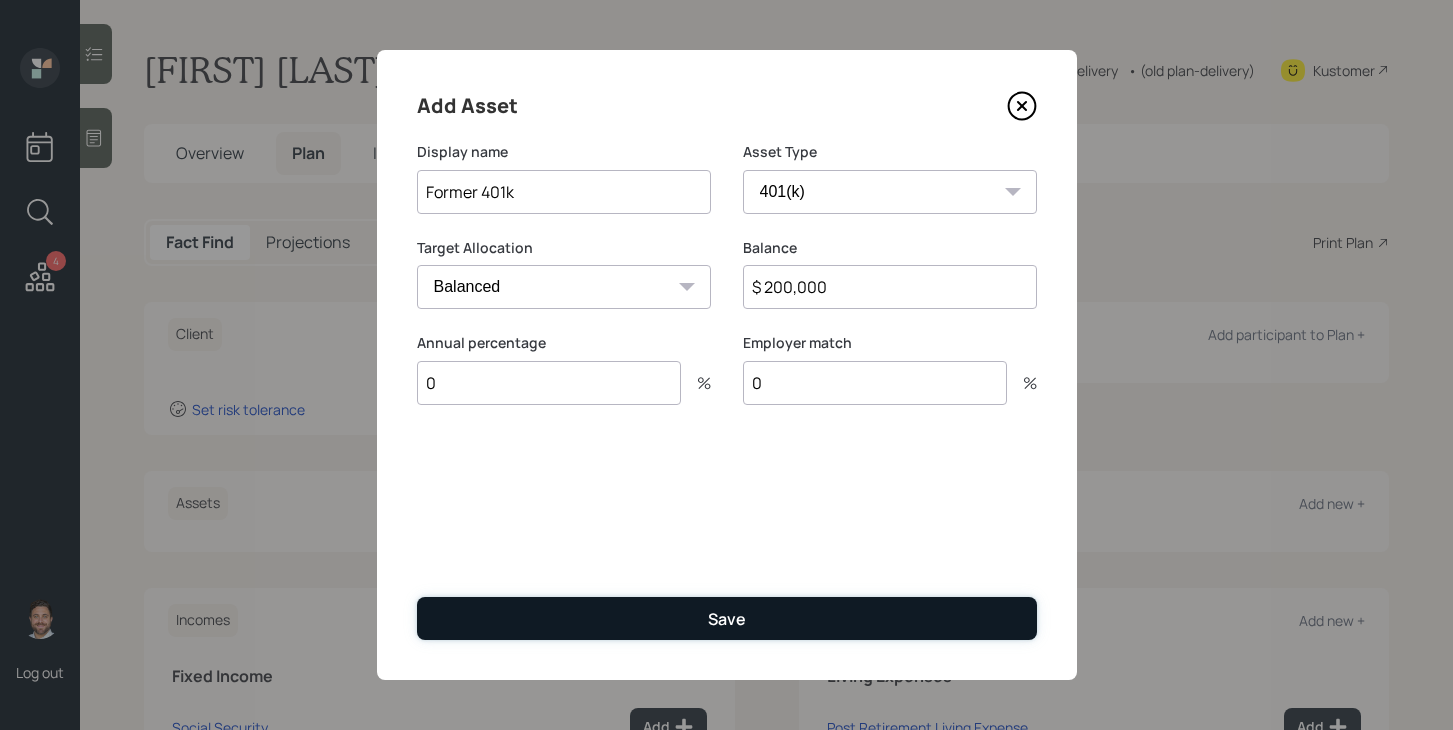 click on "Save" at bounding box center (727, 618) 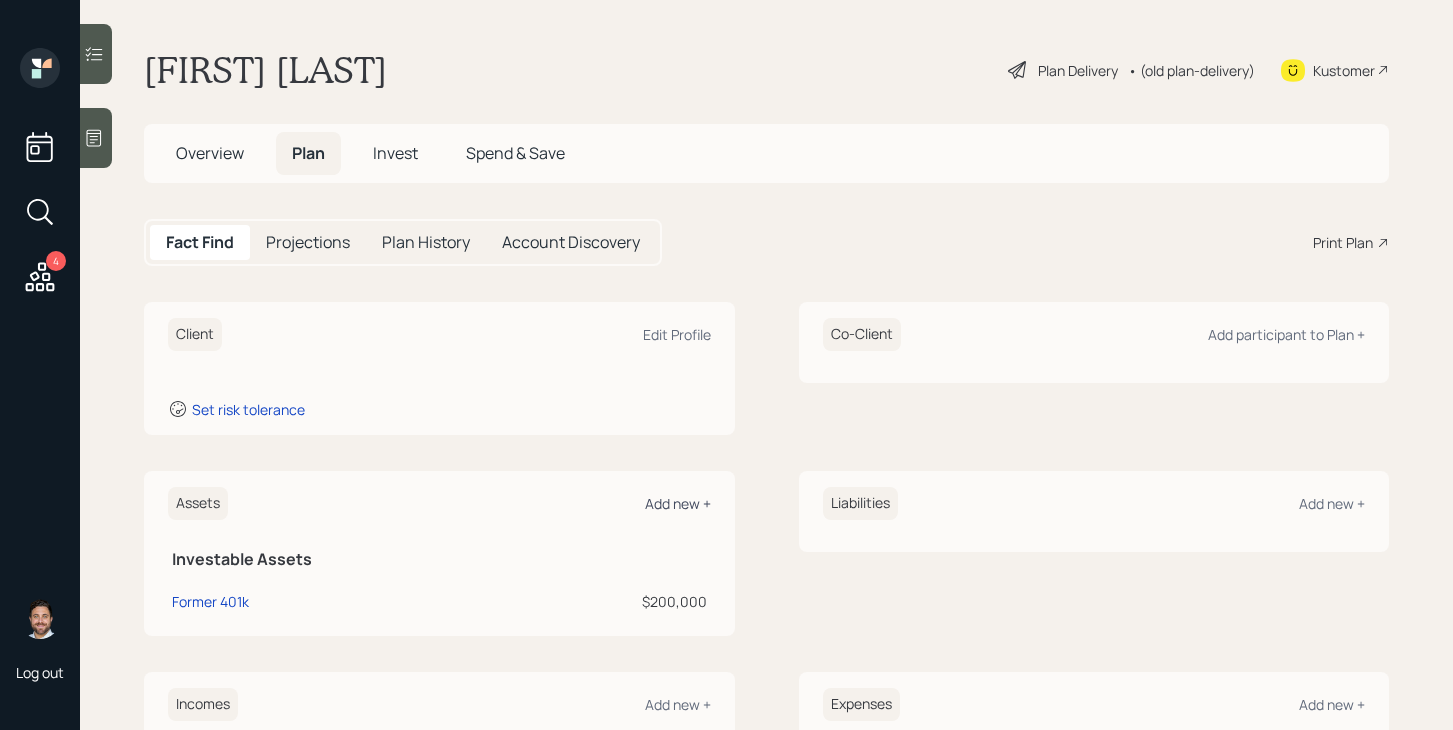click on "Add new +" at bounding box center (678, 503) 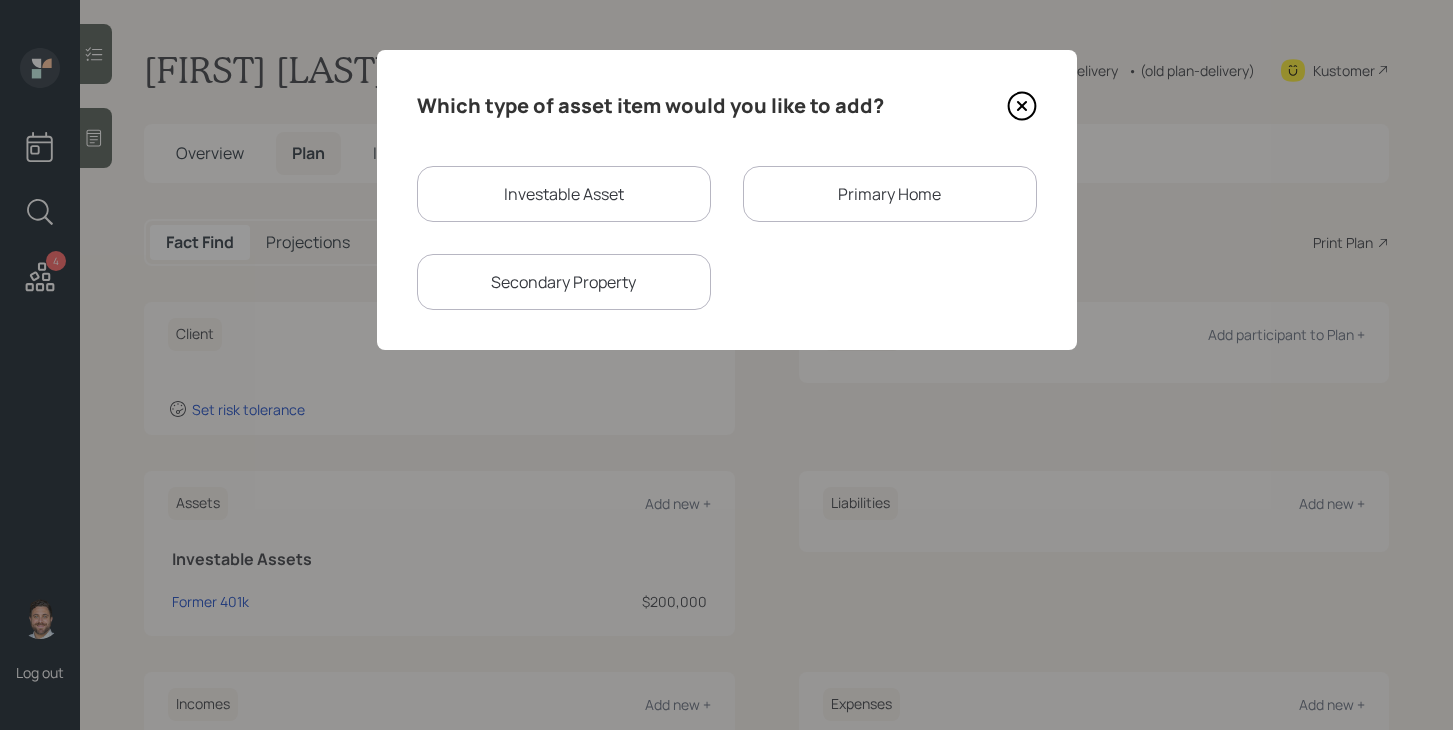 click on "Investable Asset" at bounding box center [564, 194] 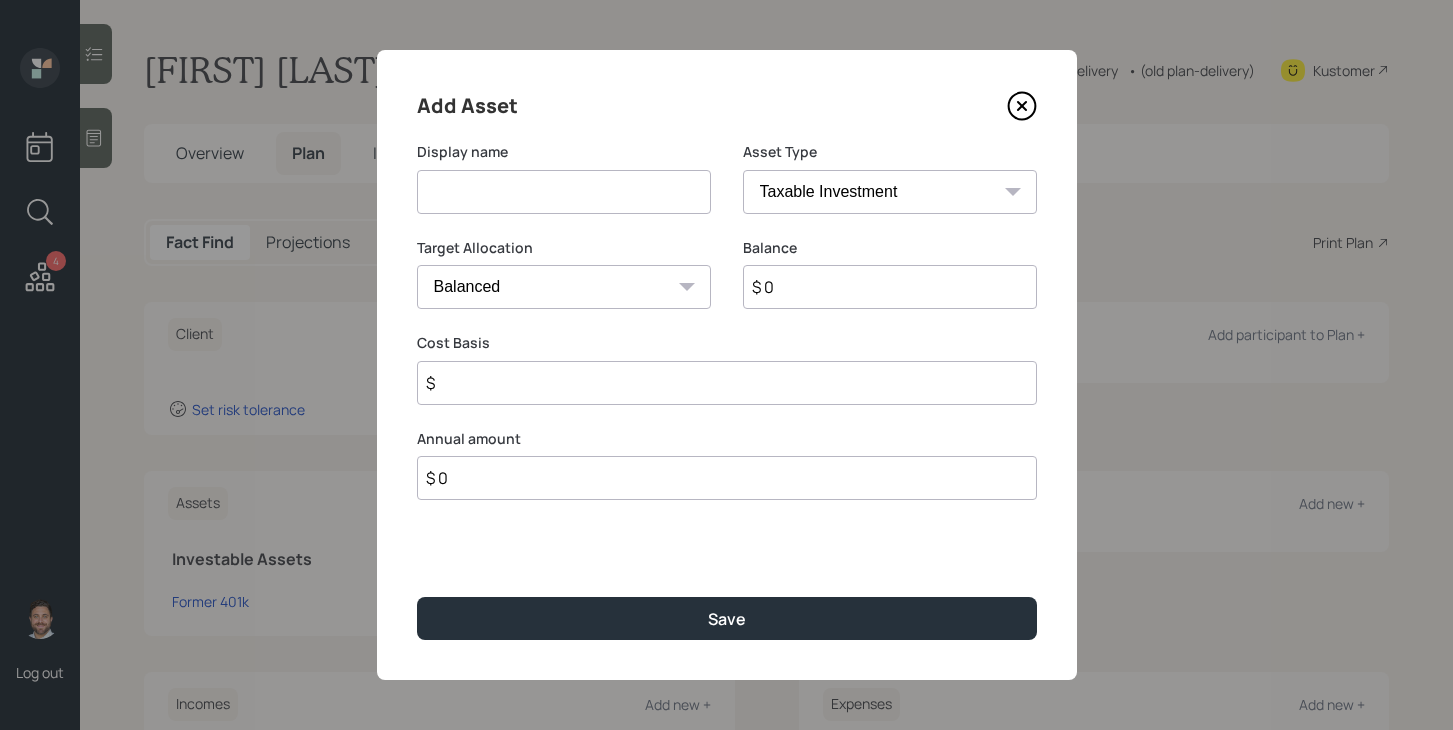 click at bounding box center [564, 192] 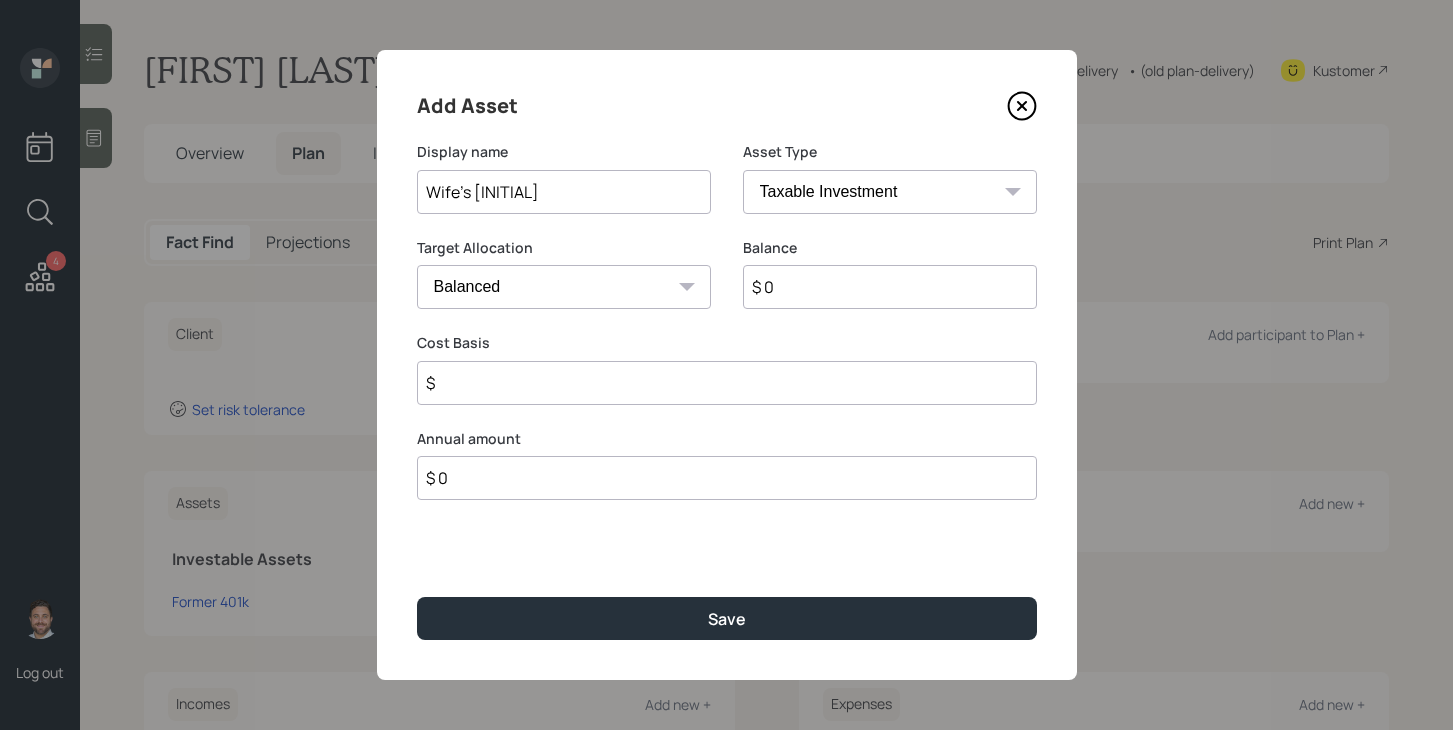 type on "Wife's IRA" 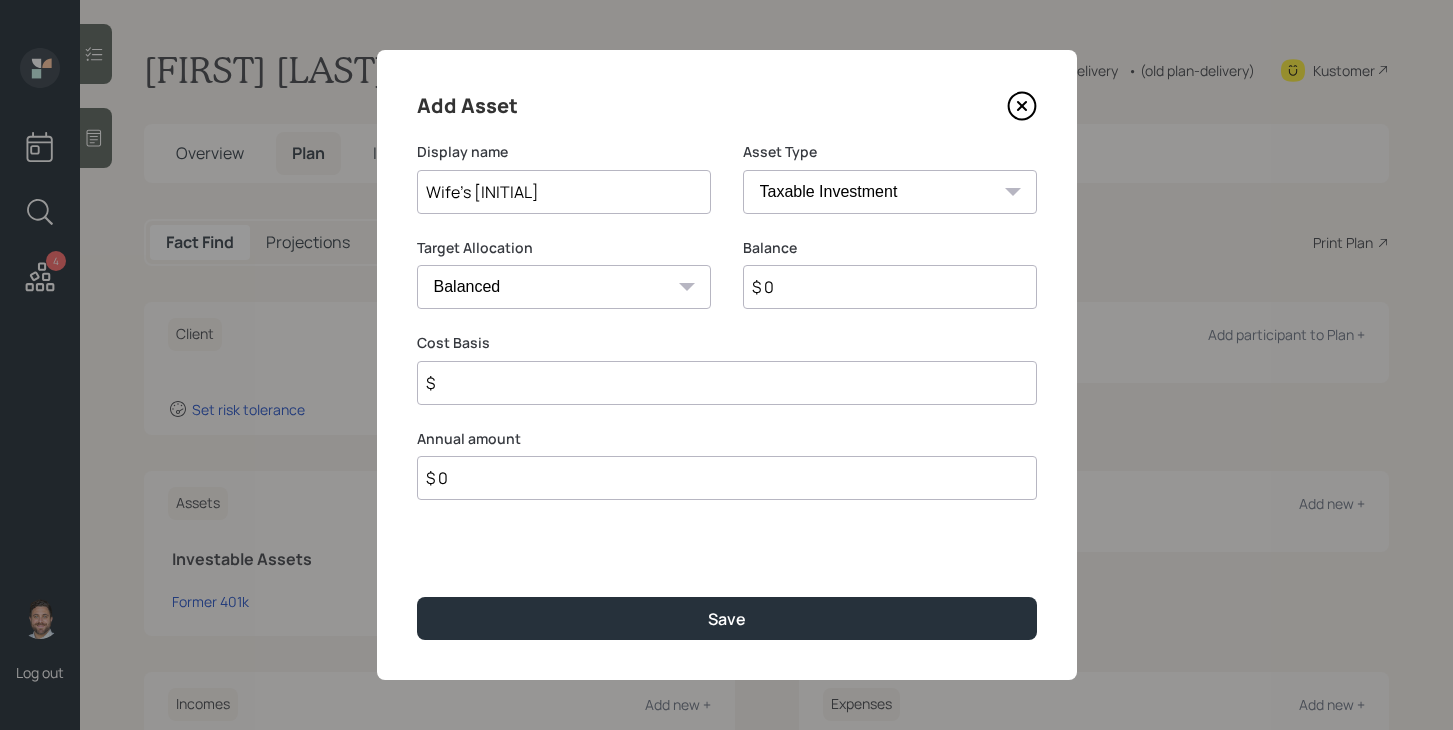 click on "SEP IRA IRA Roth IRA 401(k) Roth 401(k) 403(b) Roth 403(b) 457(b) Roth 457(b) Health Savings Account 529 Taxable Investment Checking / Savings Emergency Fund" at bounding box center [890, 192] 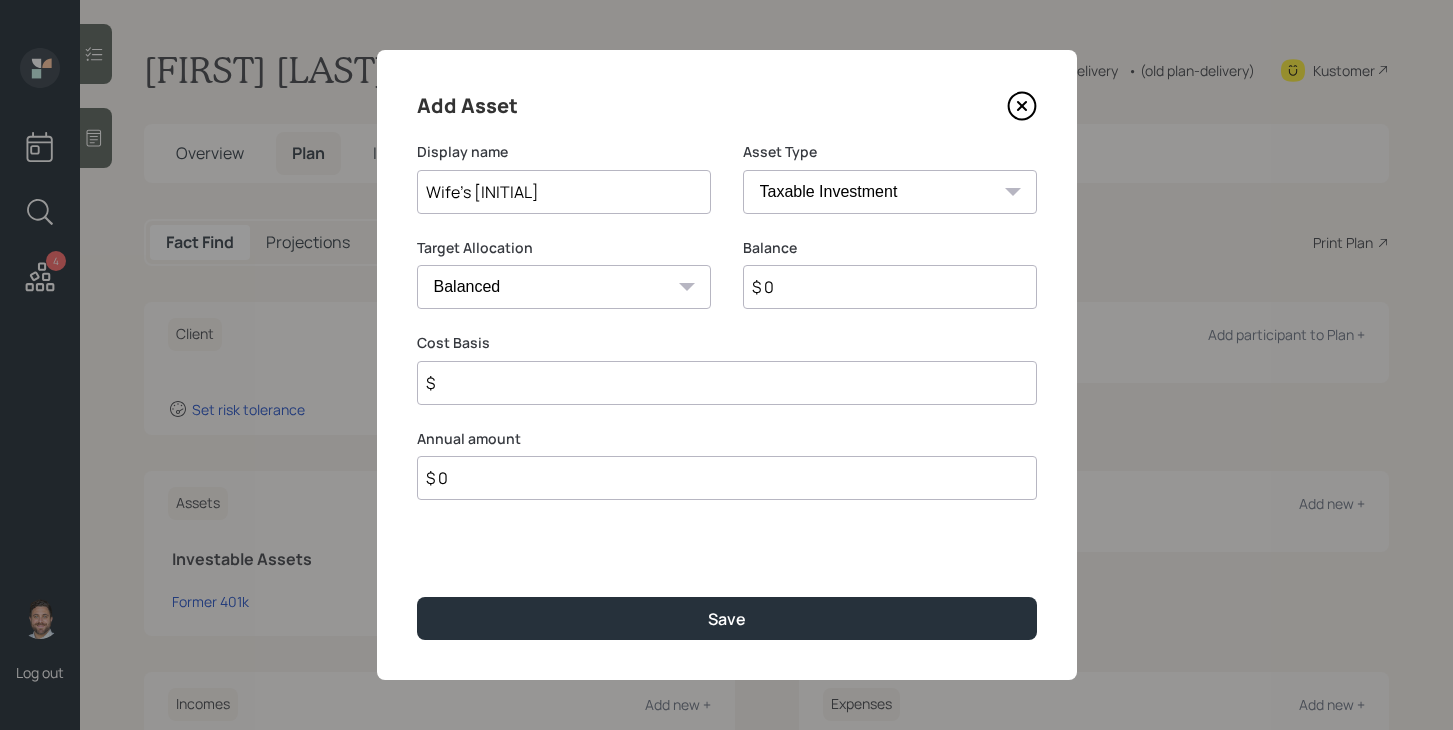select on "ira" 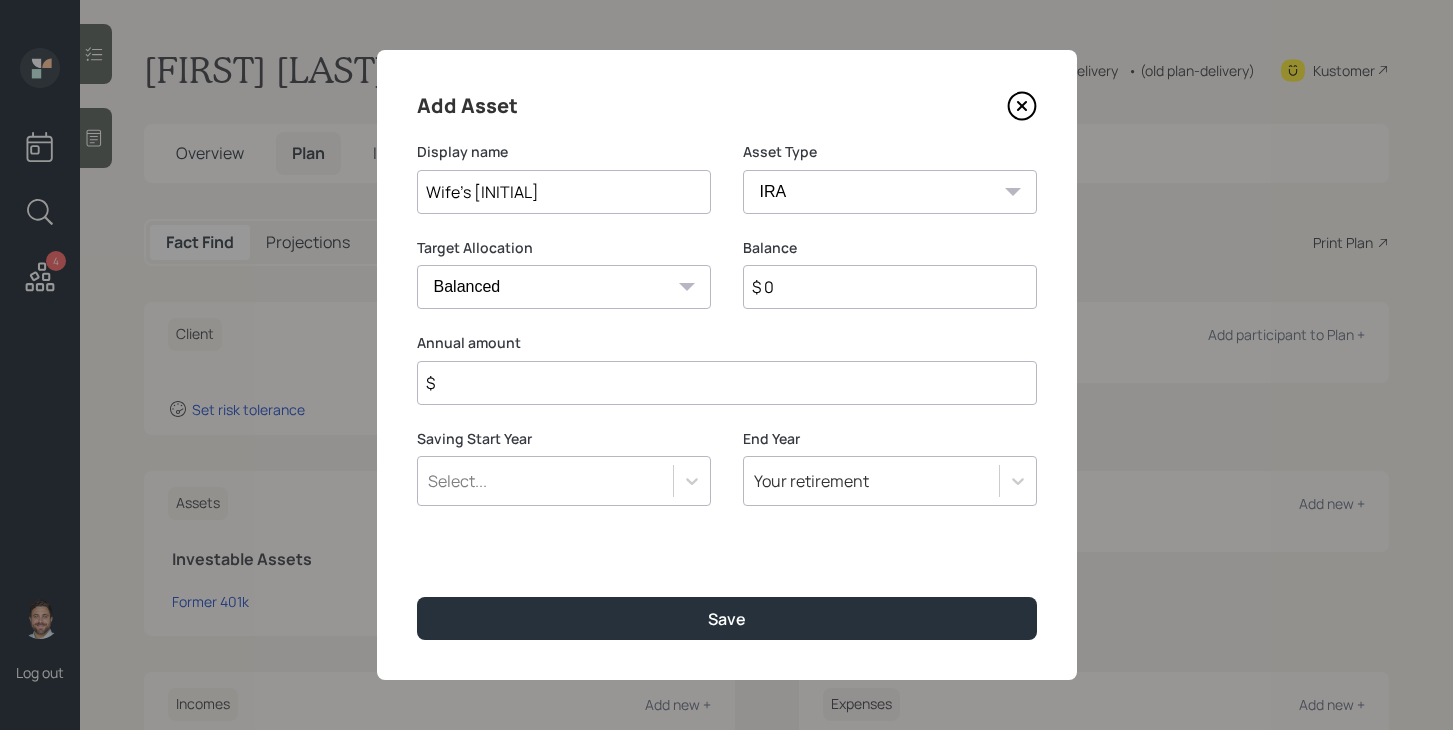 click on "$" at bounding box center (727, 383) 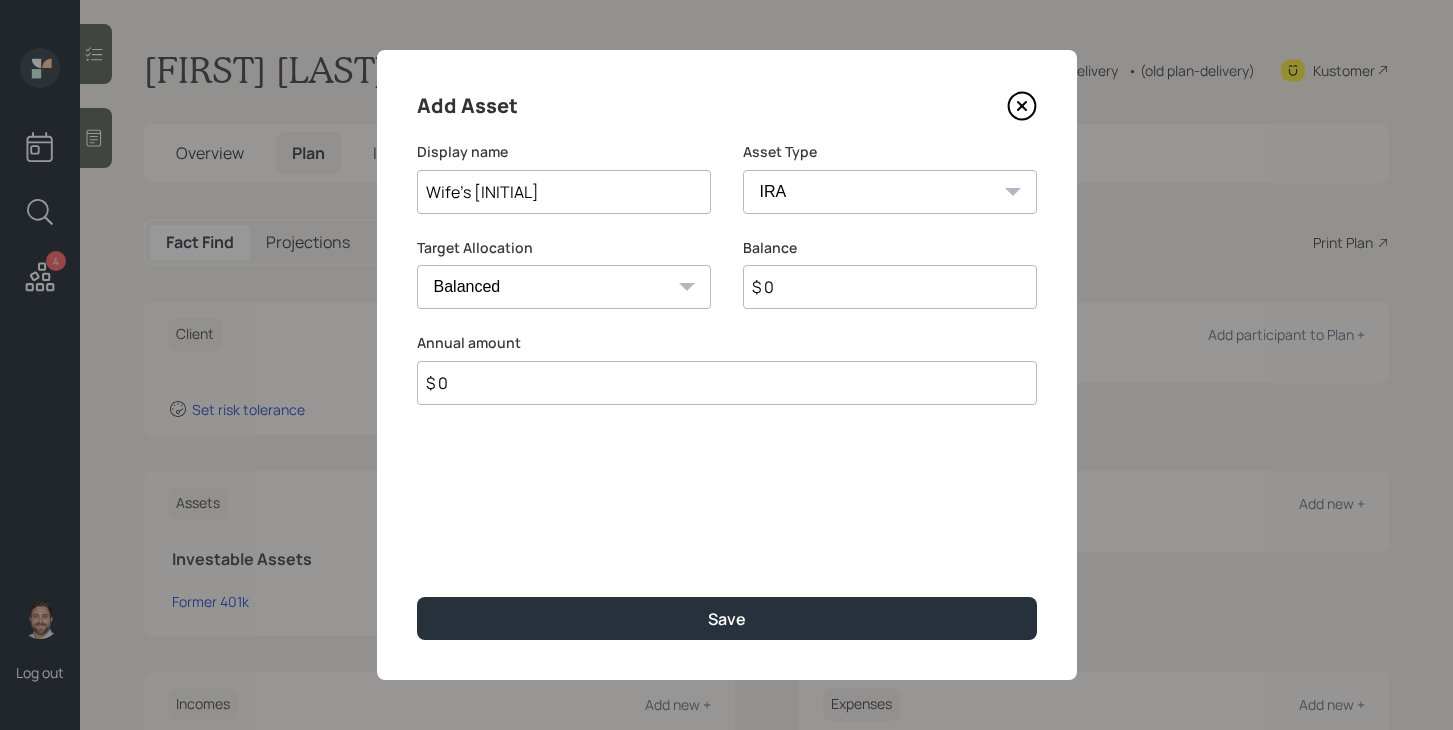 type on "$ 0" 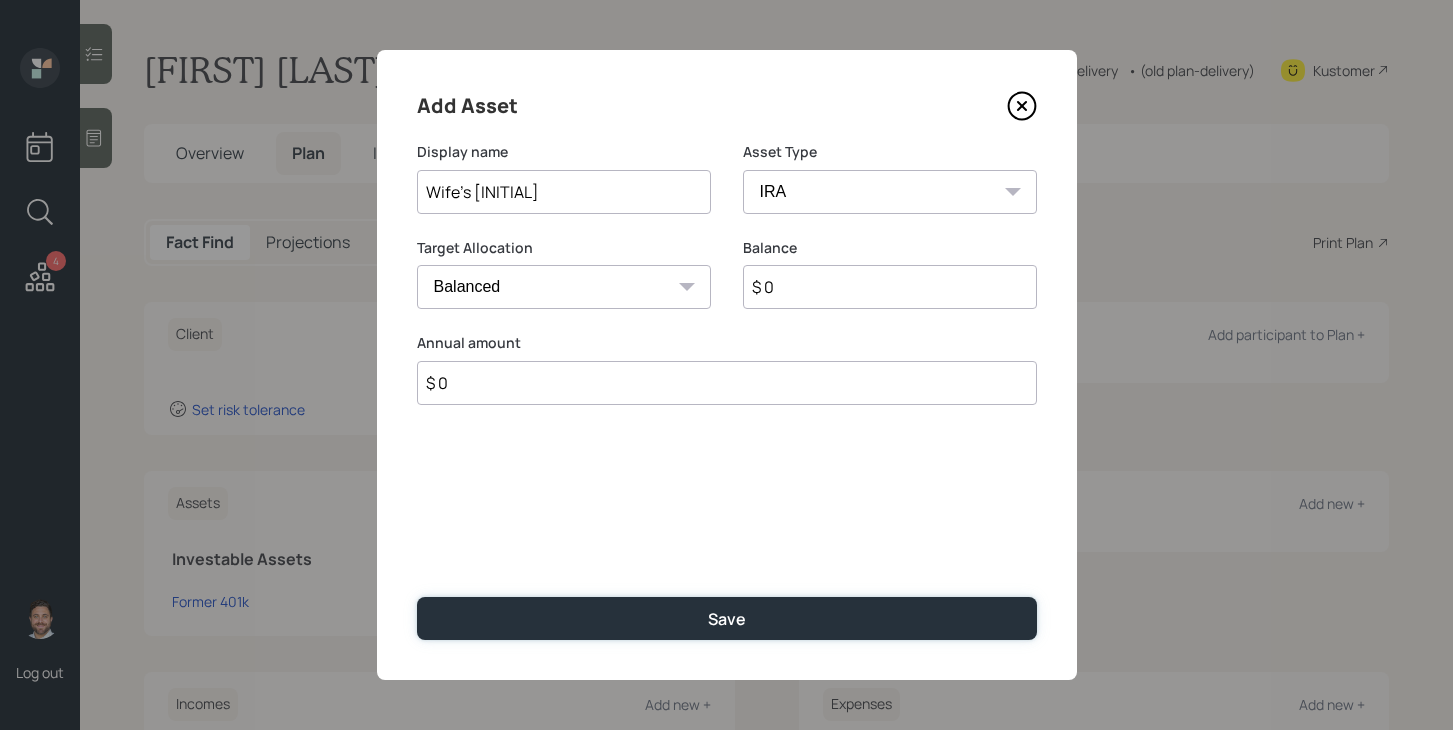 click on "Save" at bounding box center [727, 619] 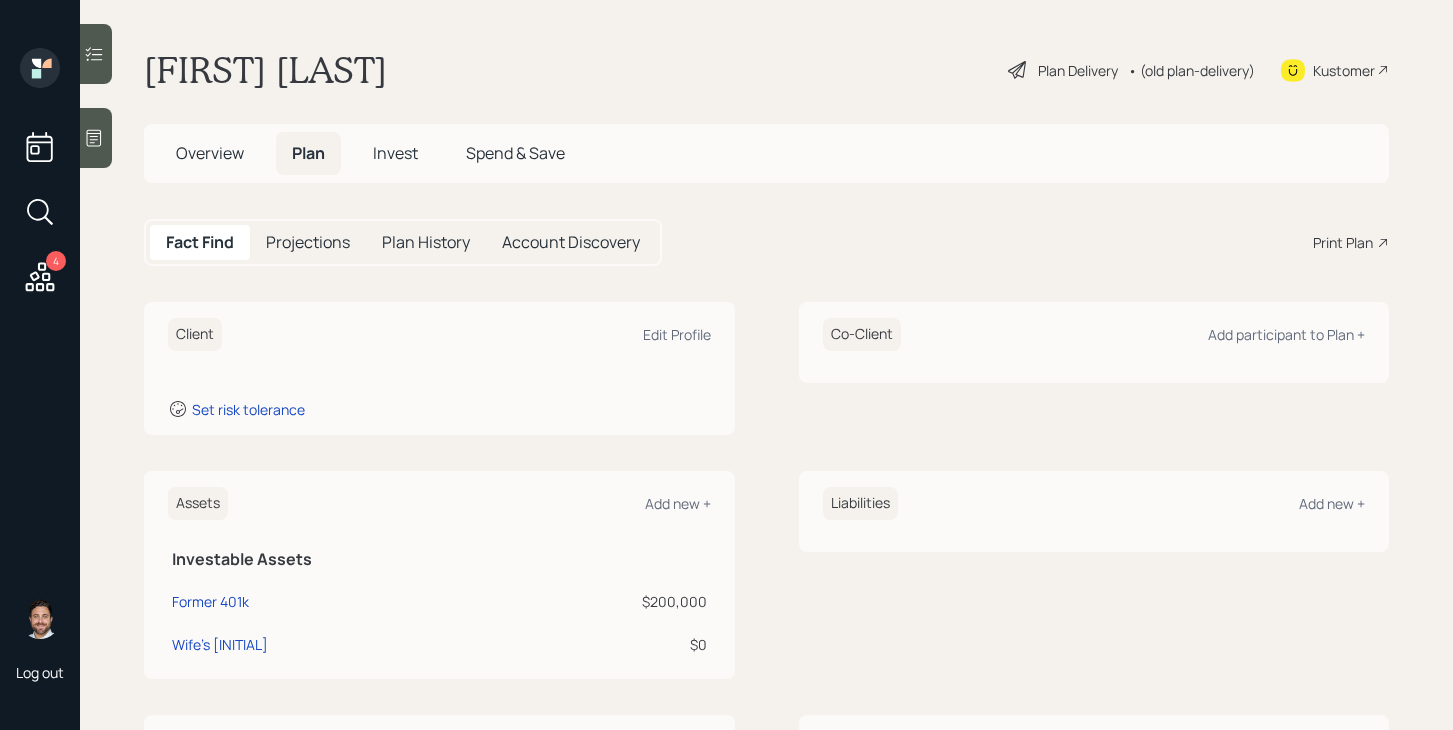 click on "Add new +" at bounding box center (678, 503) 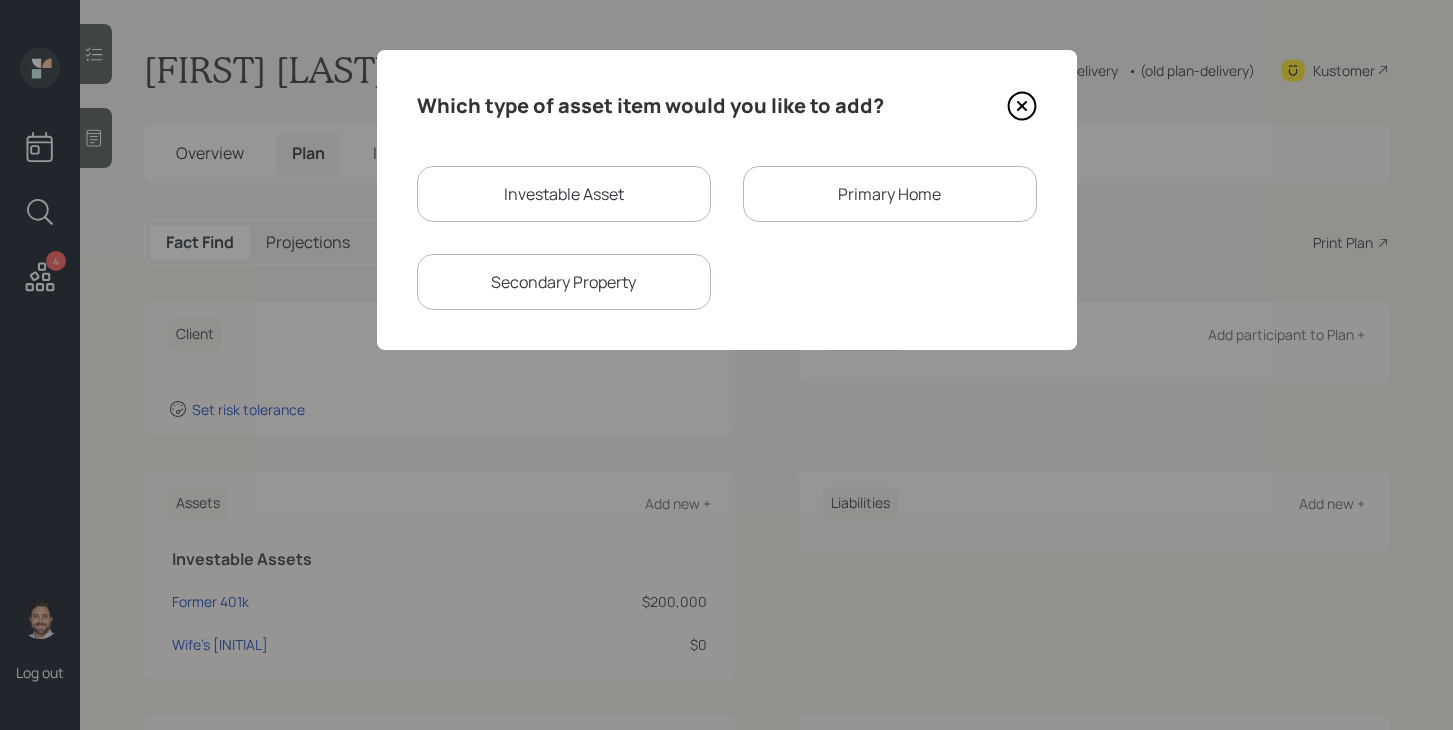 drag, startPoint x: 876, startPoint y: 15, endPoint x: 620, endPoint y: 203, distance: 317.61612 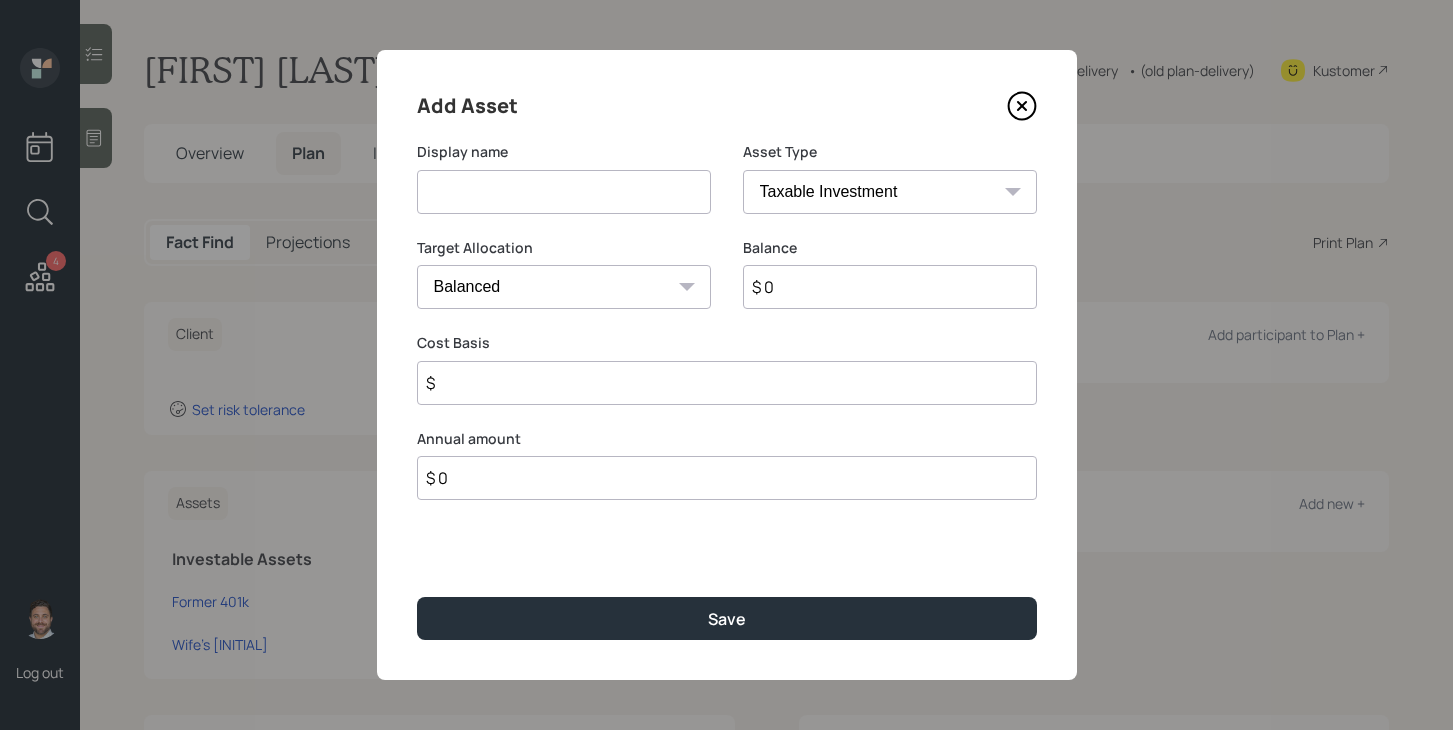 click at bounding box center (564, 192) 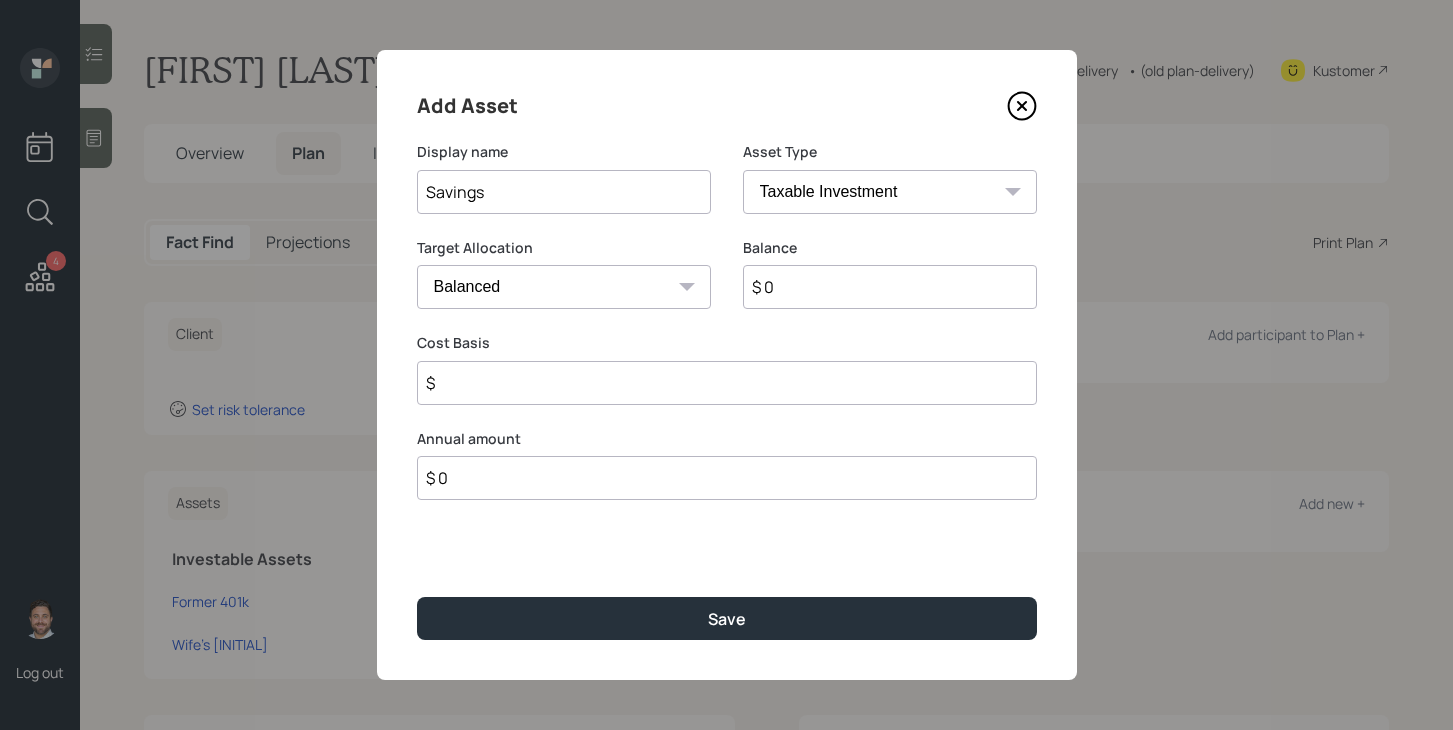 type on "Savings" 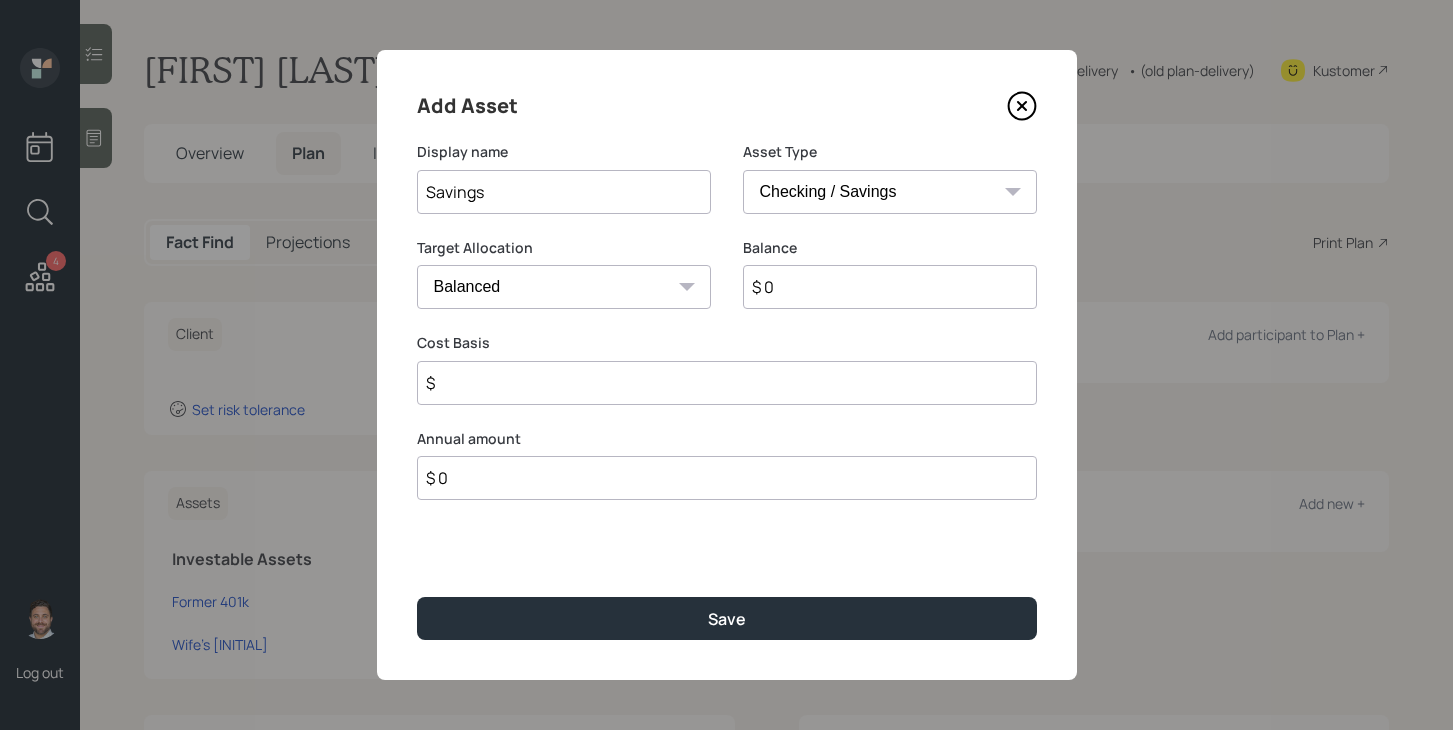 type on "$" 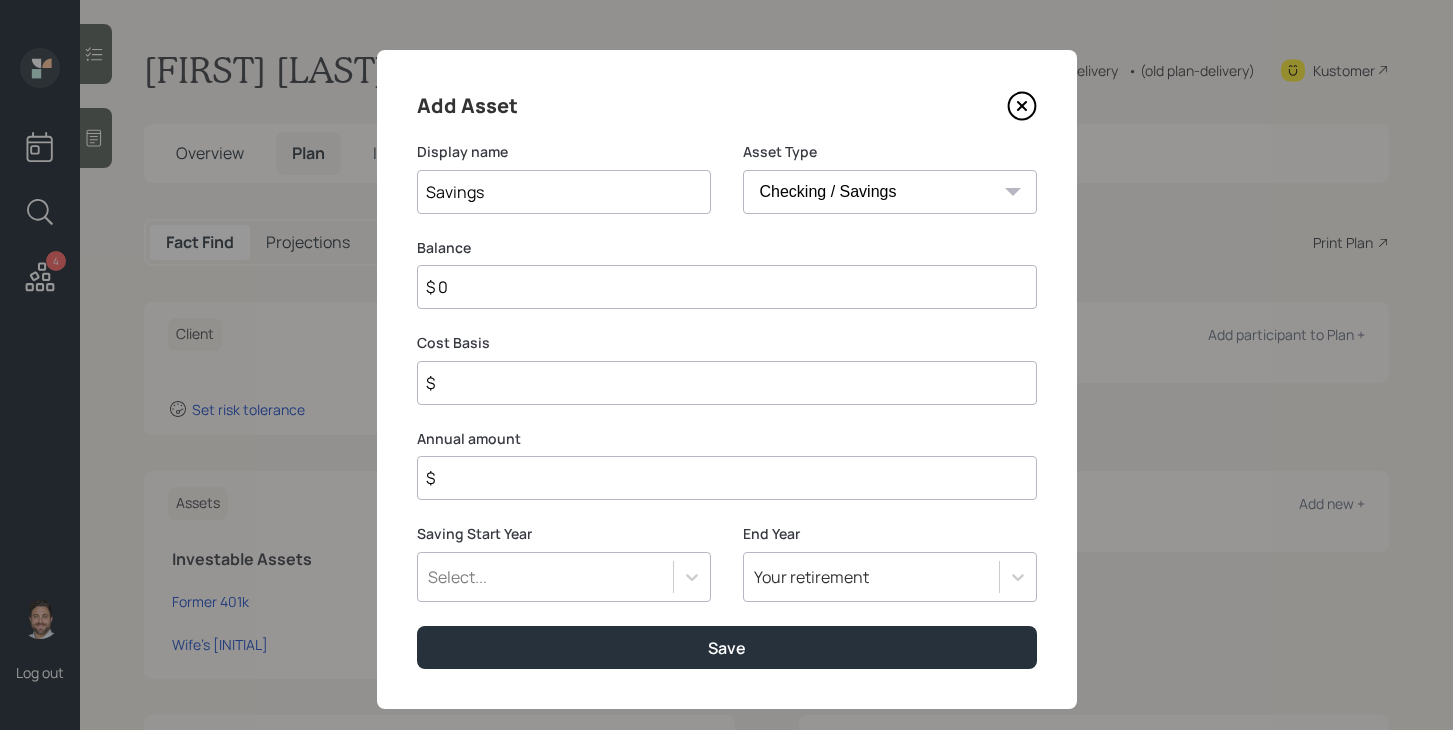 click on "$ 0" at bounding box center (727, 287) 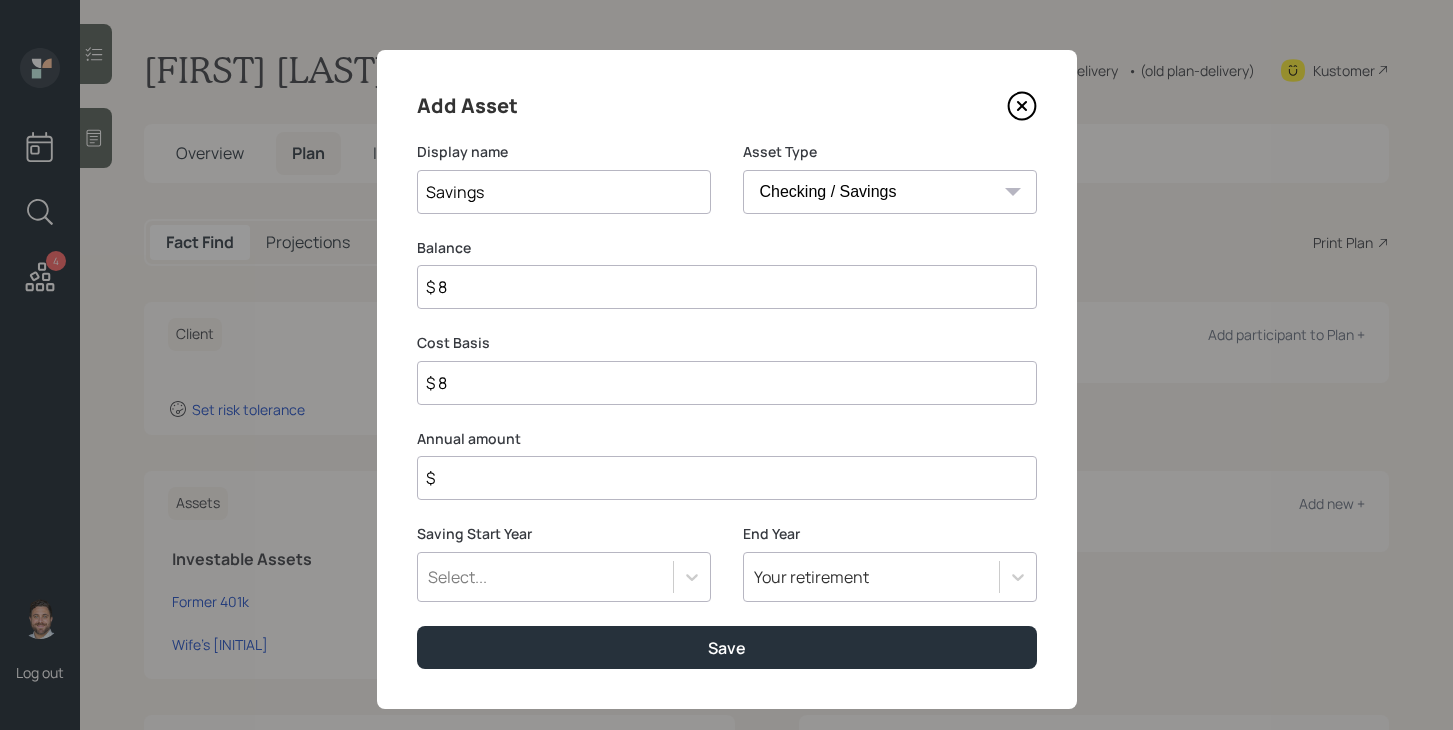 type on "$ 80" 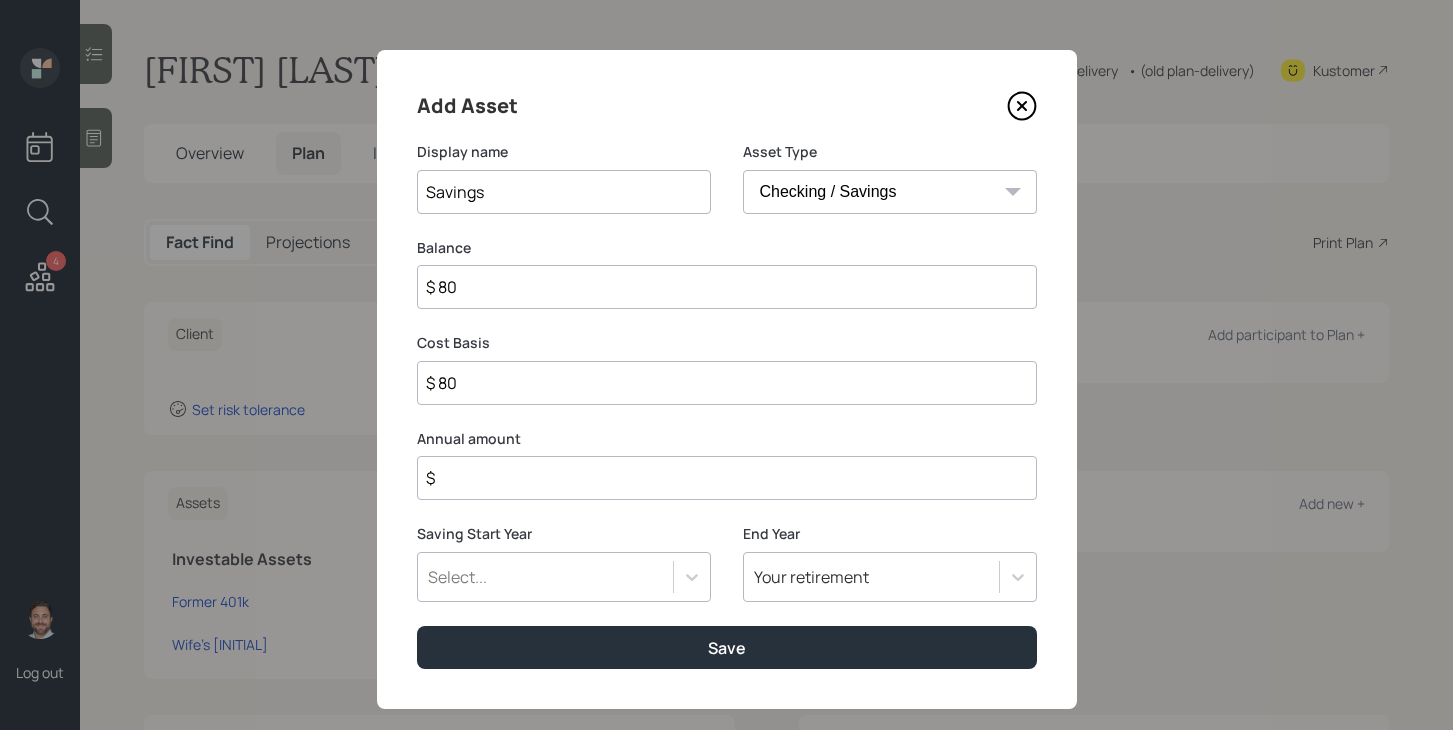 type on "$ 800" 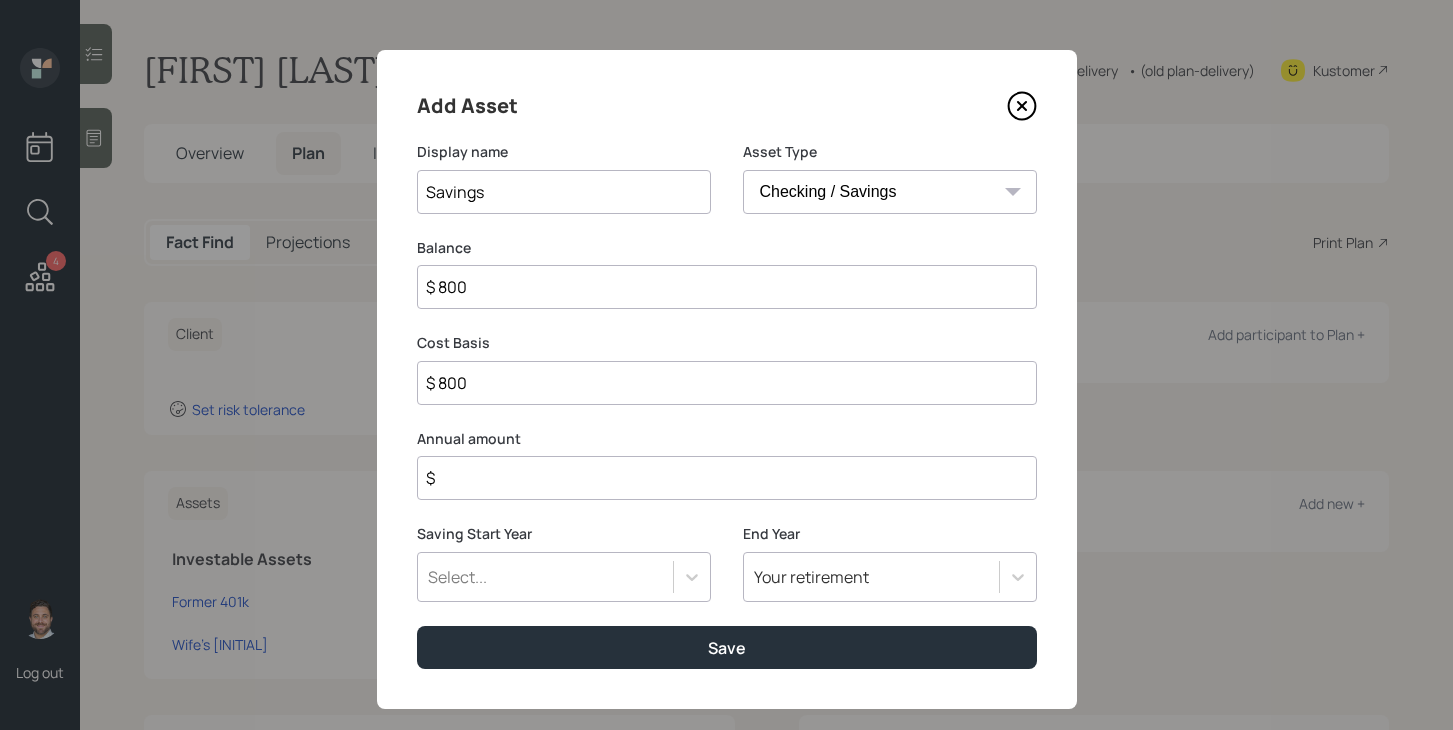 type on "$ 8,000" 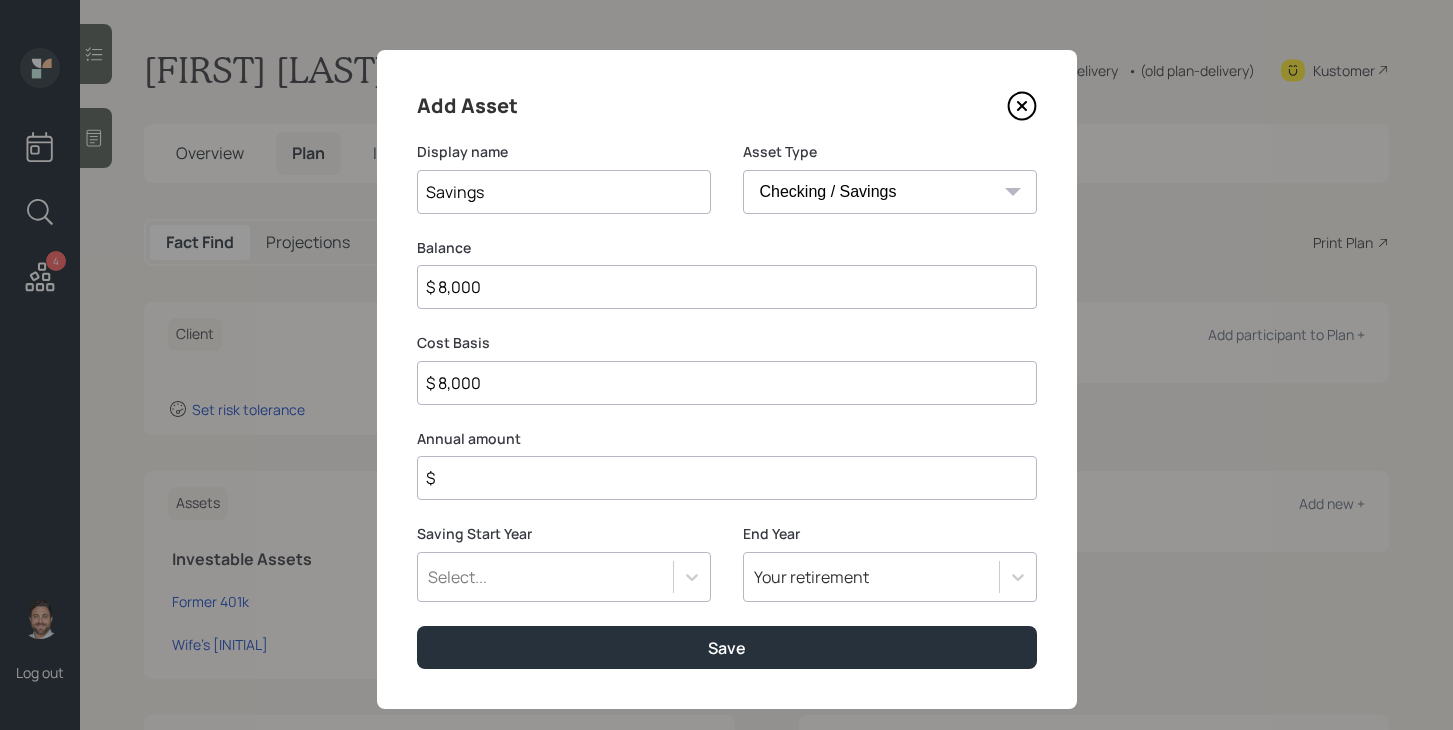 type on "$ 80,000" 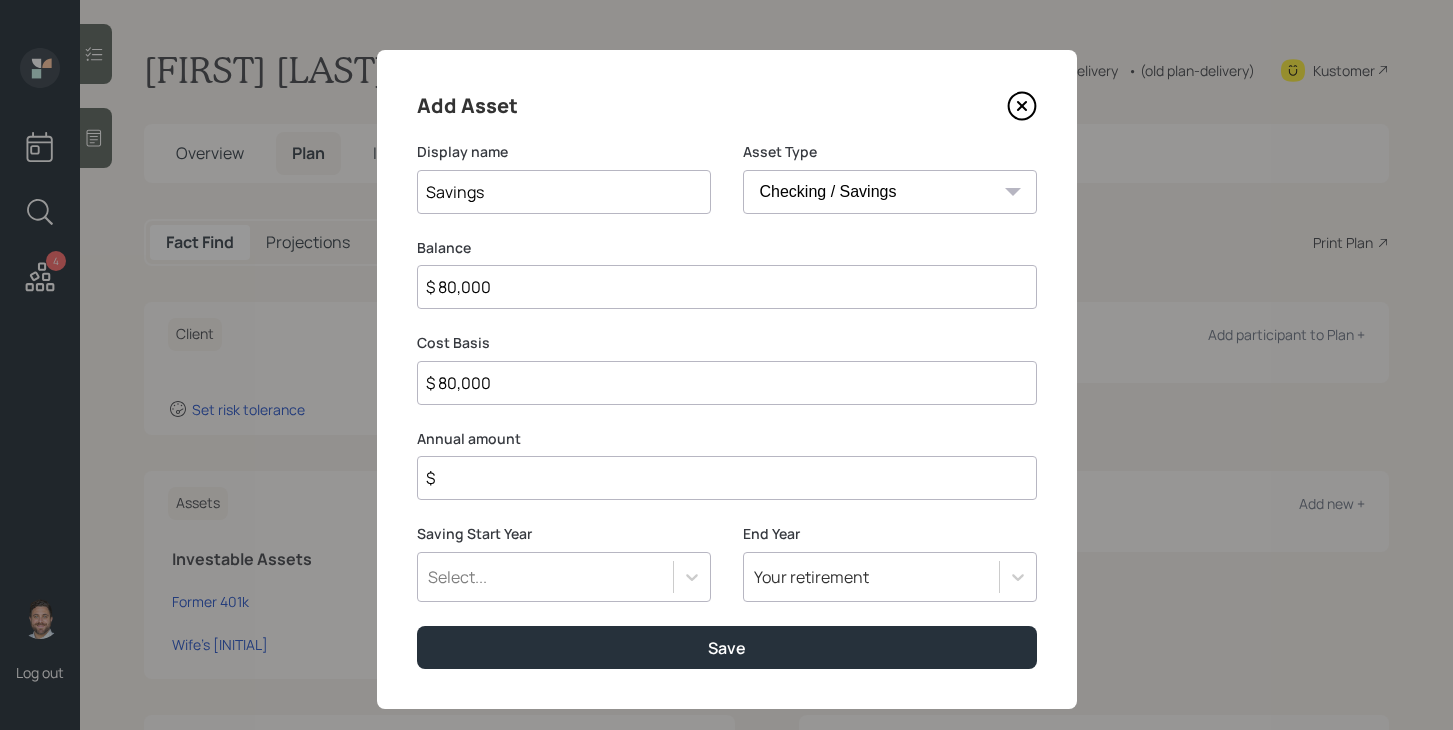 type on "$ 80,000" 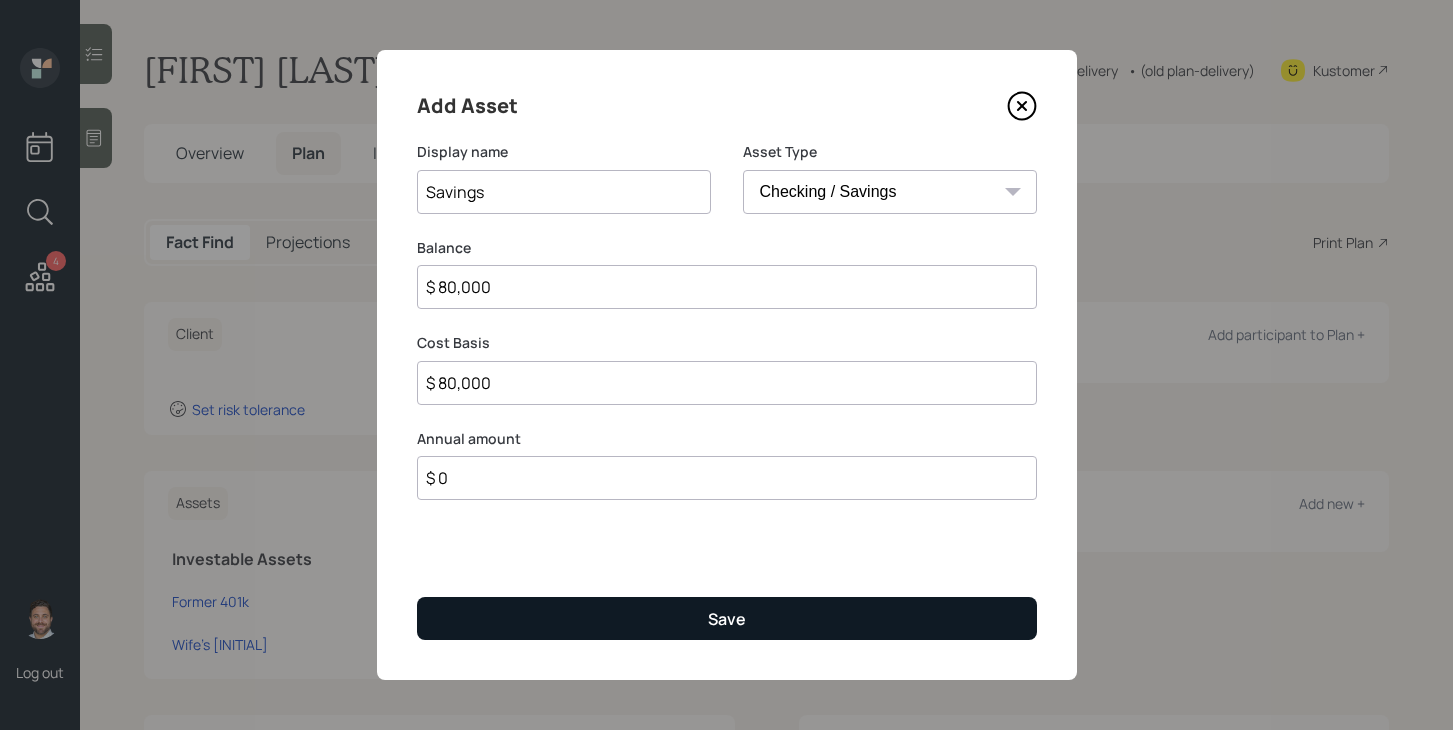 type on "$ 0" 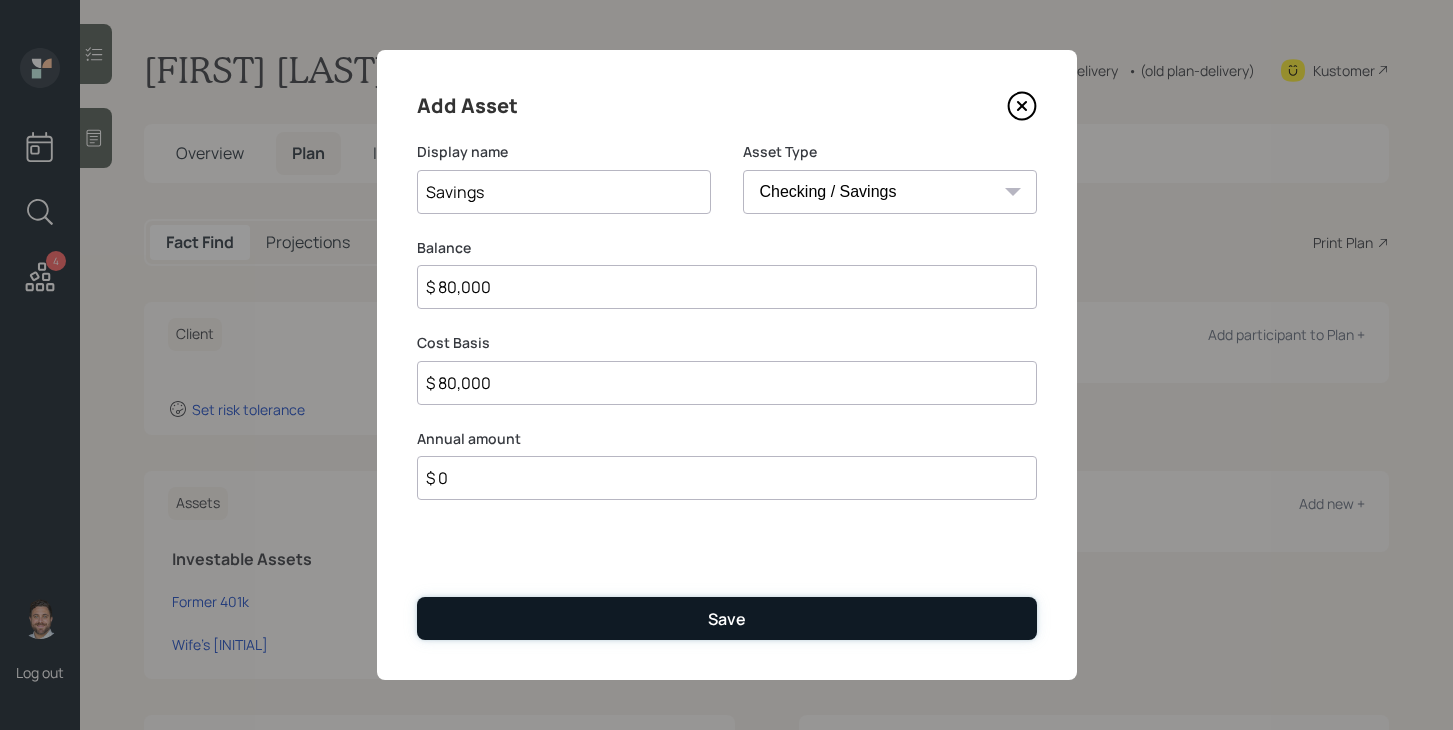 click on "Save" at bounding box center (727, 619) 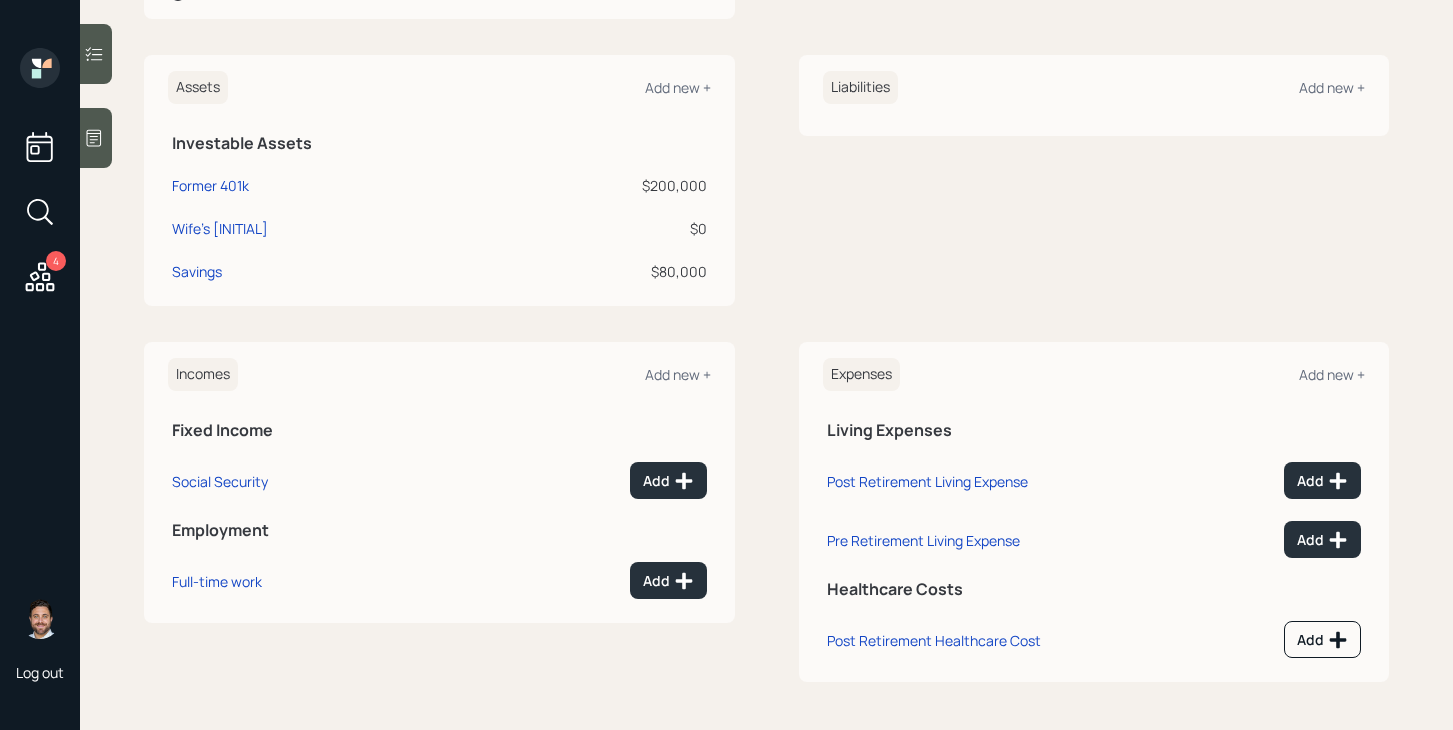 scroll, scrollTop: 0, scrollLeft: 0, axis: both 